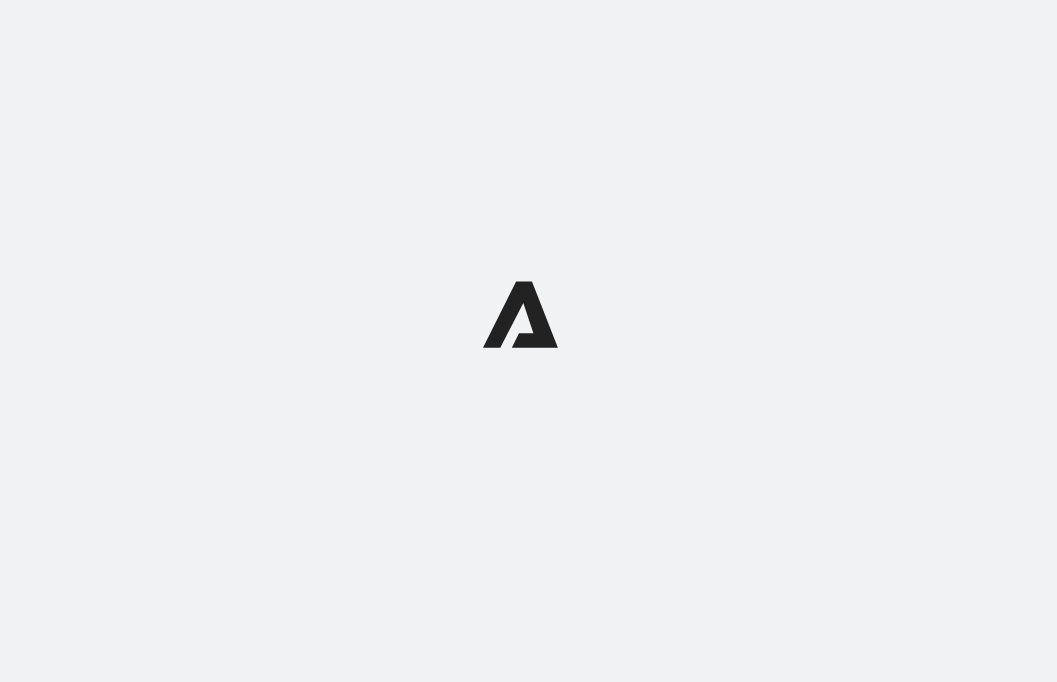 scroll, scrollTop: 0, scrollLeft: 0, axis: both 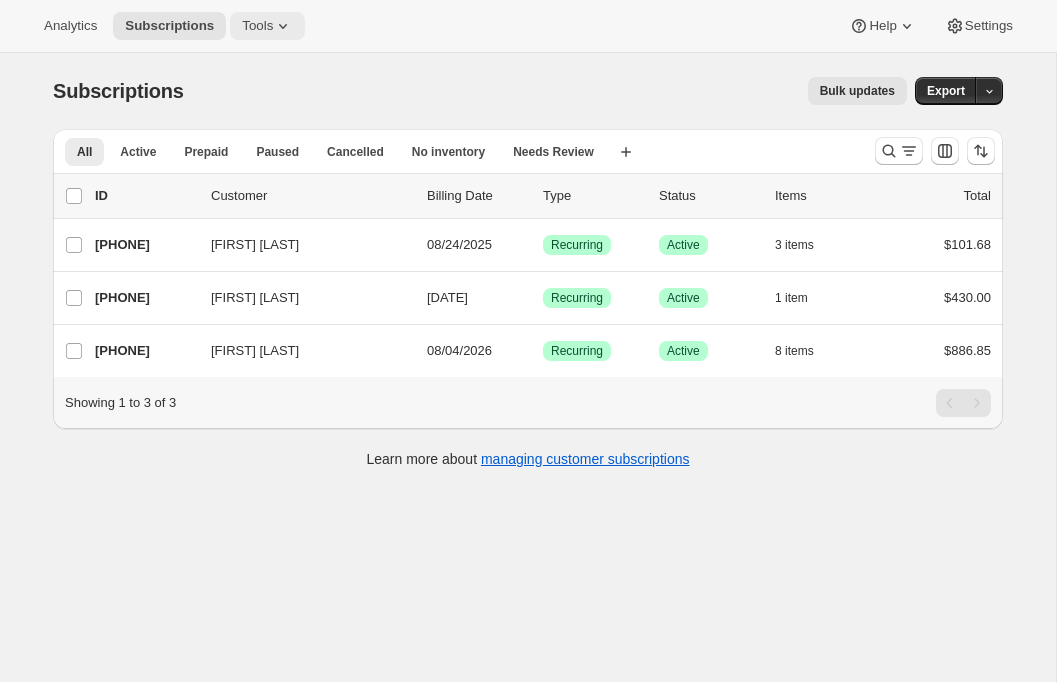 click 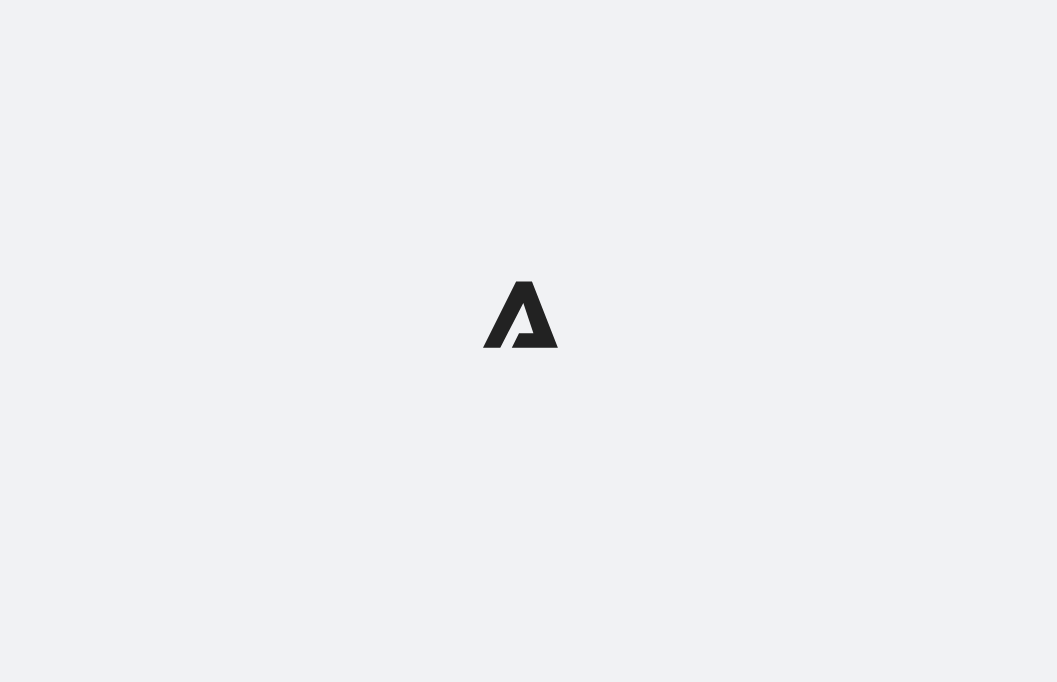 scroll, scrollTop: 0, scrollLeft: 0, axis: both 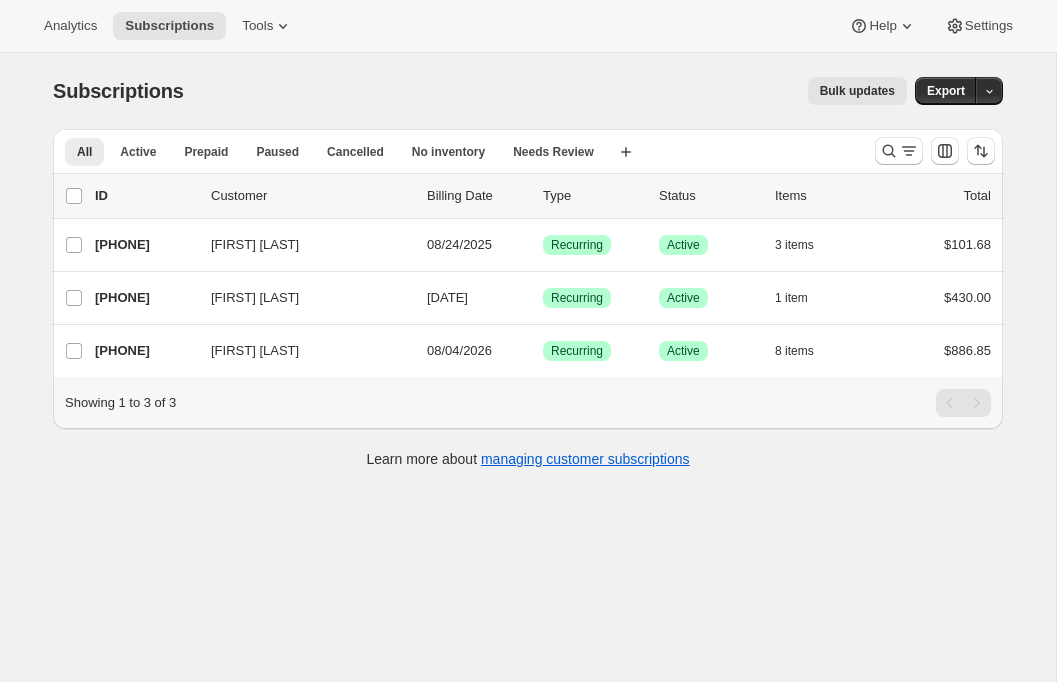 click on "Subscriptions. This page is ready Subscriptions Bulk updates More actions Bulk updates Export" at bounding box center [528, 91] 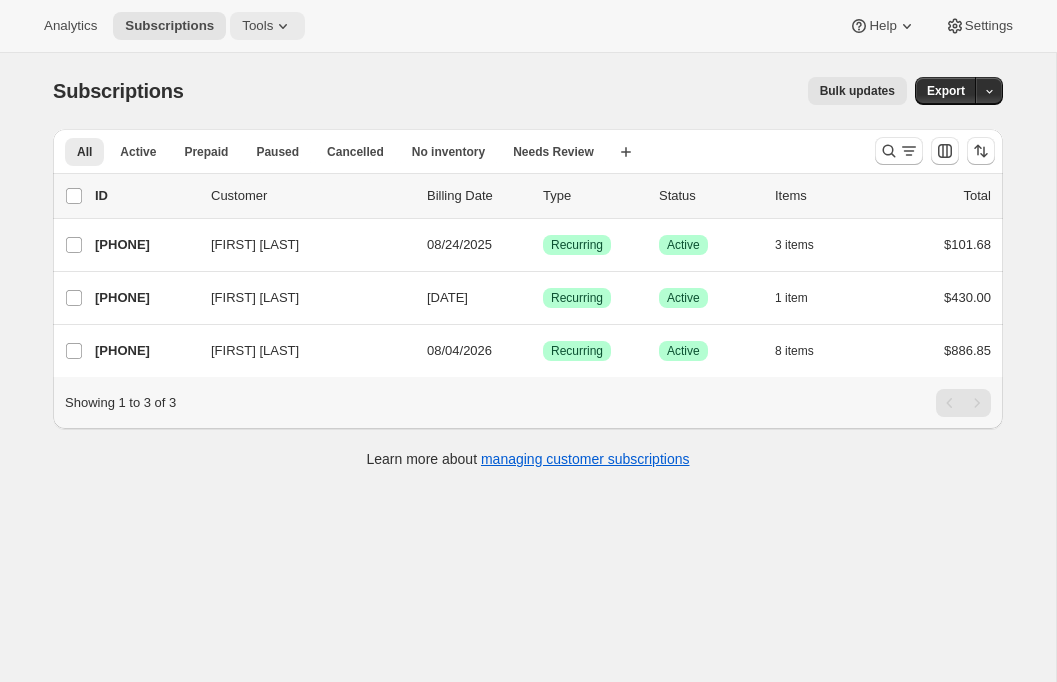click 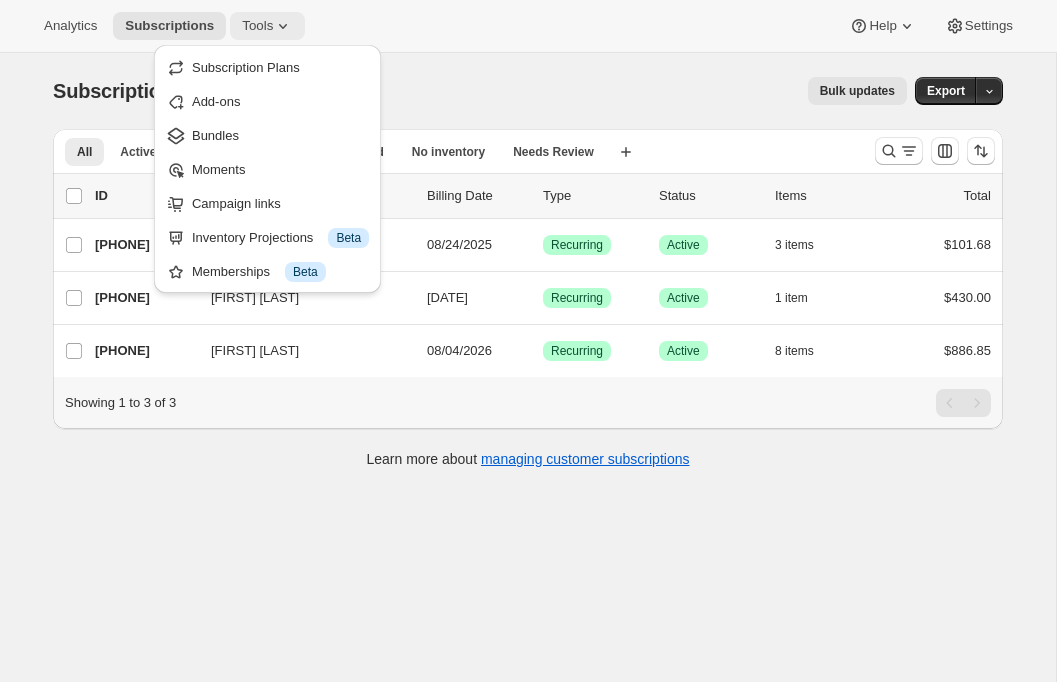 click on "Tools" at bounding box center [267, 26] 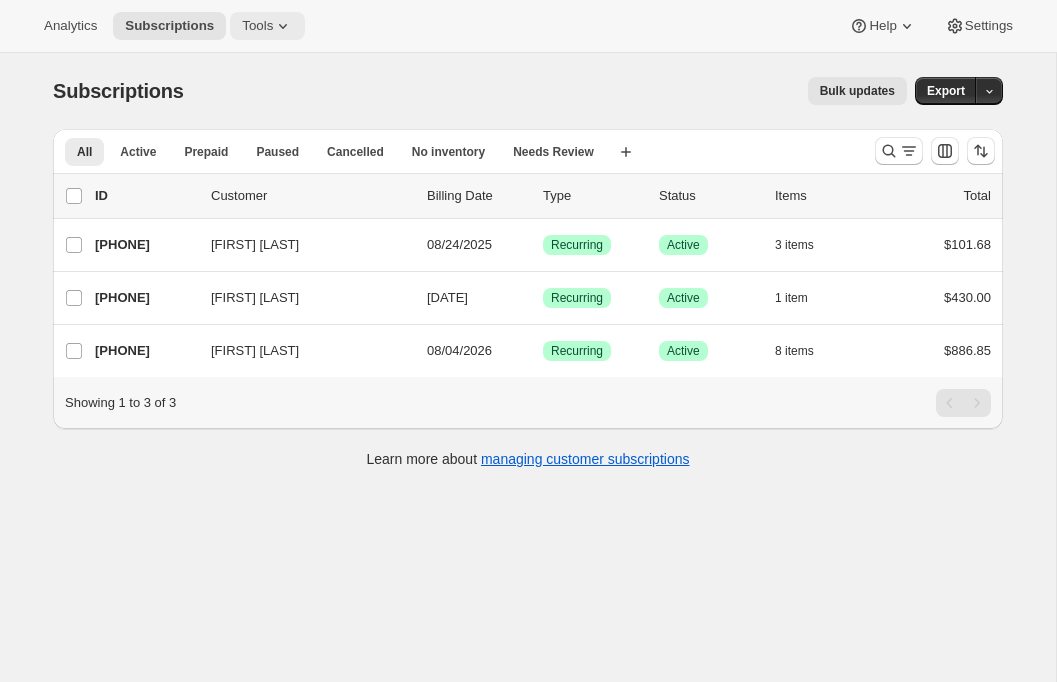 click 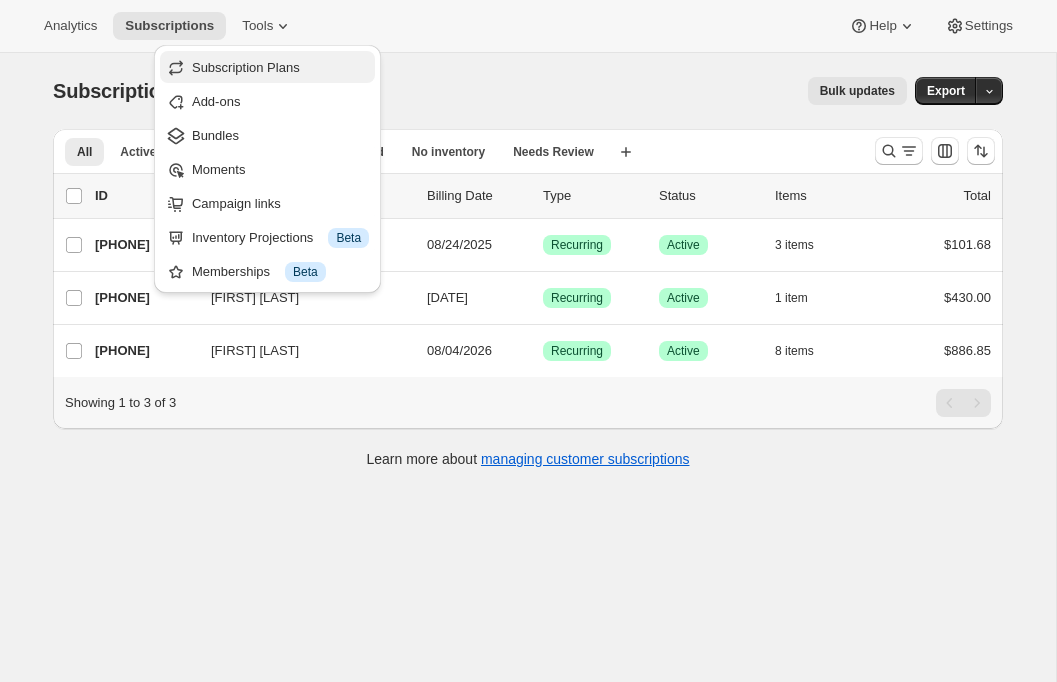 click on "Subscription Plans" at bounding box center (246, 67) 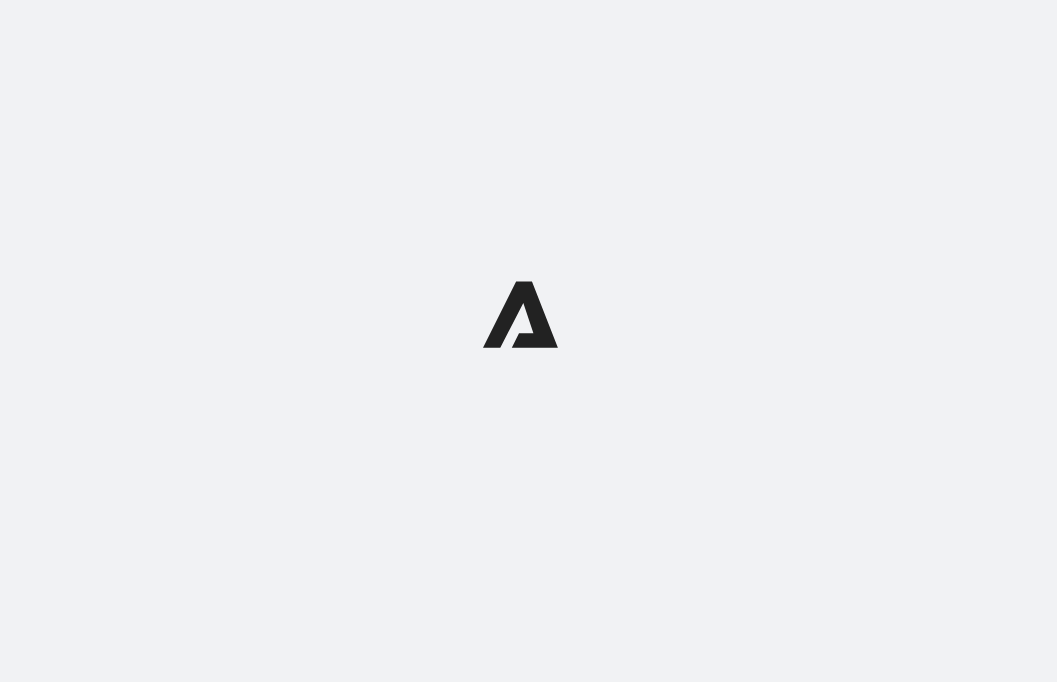 scroll, scrollTop: 0, scrollLeft: 0, axis: both 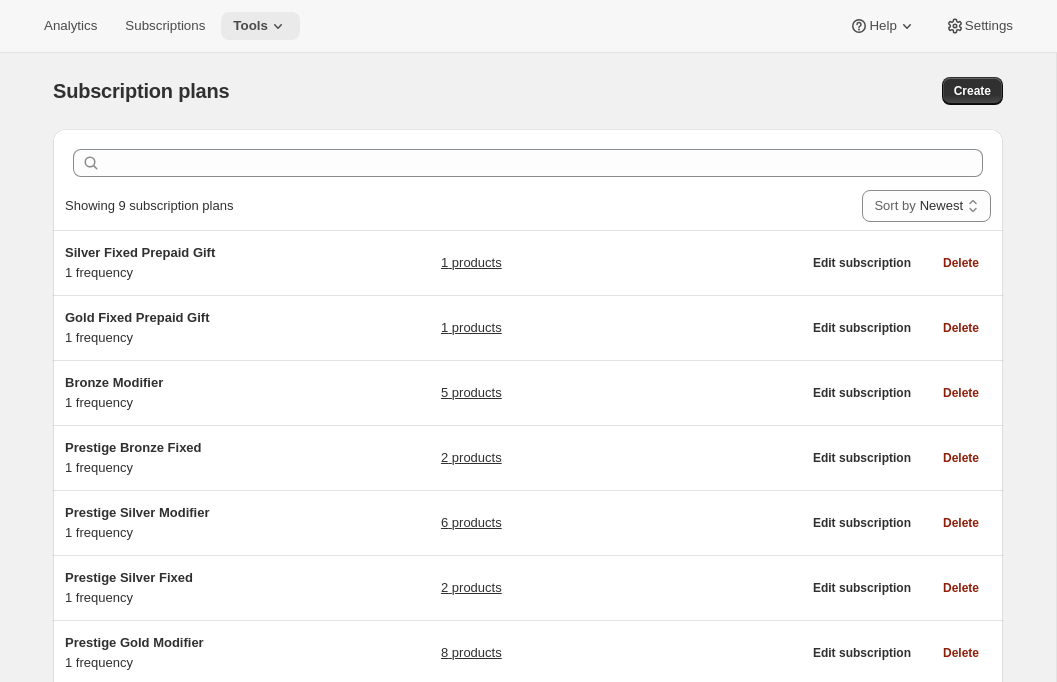 click 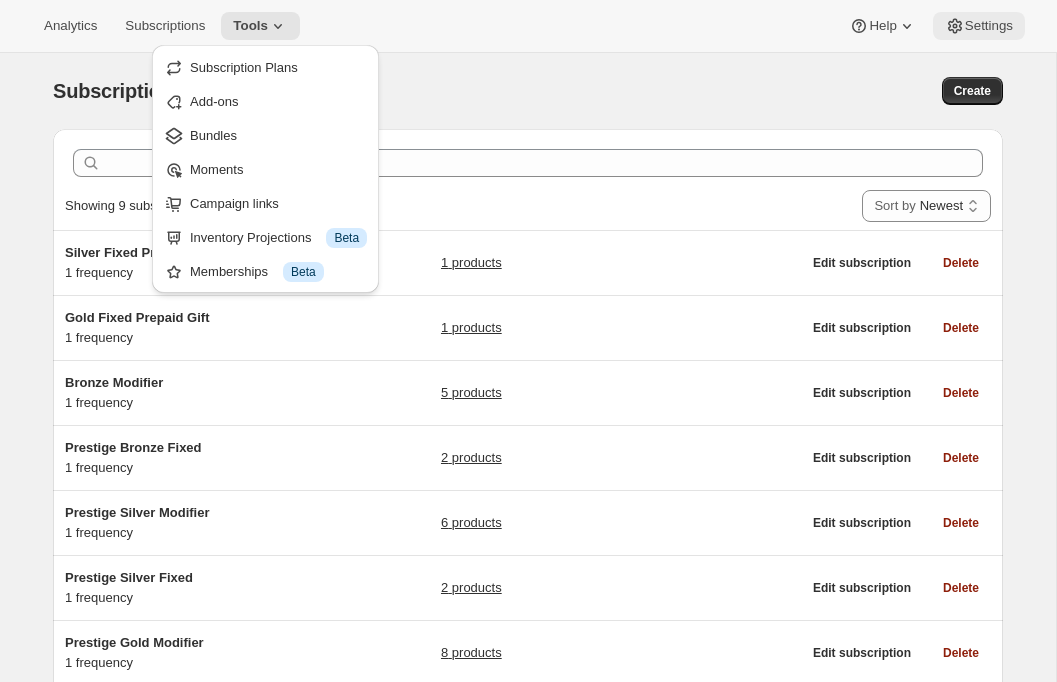 click on "Settings" at bounding box center [989, 26] 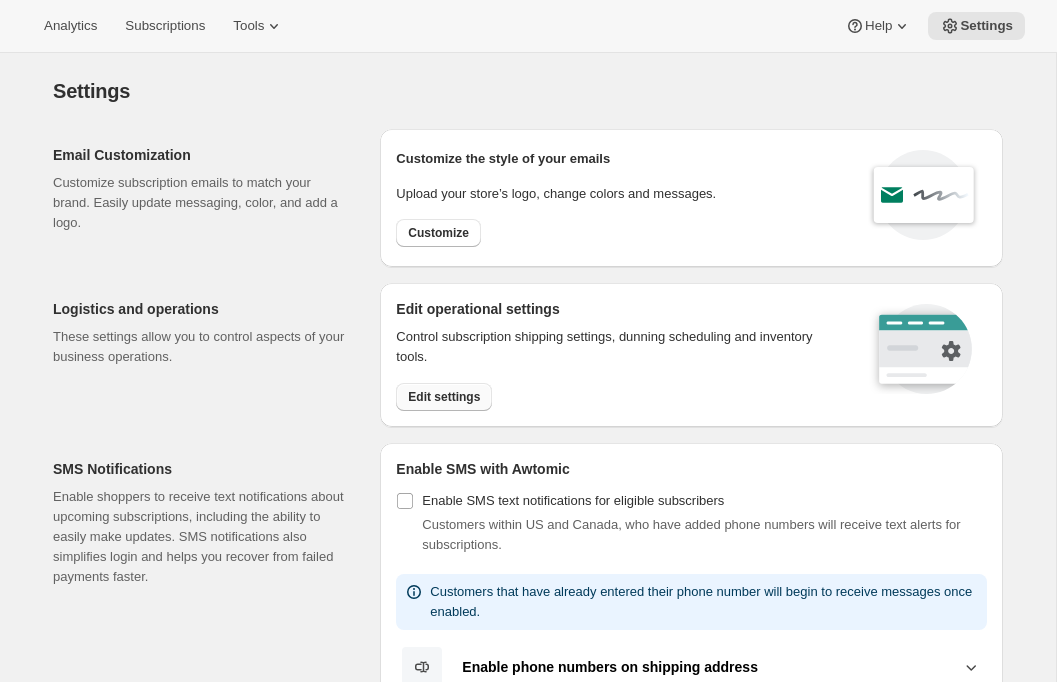 click on "Edit settings" at bounding box center [444, 397] 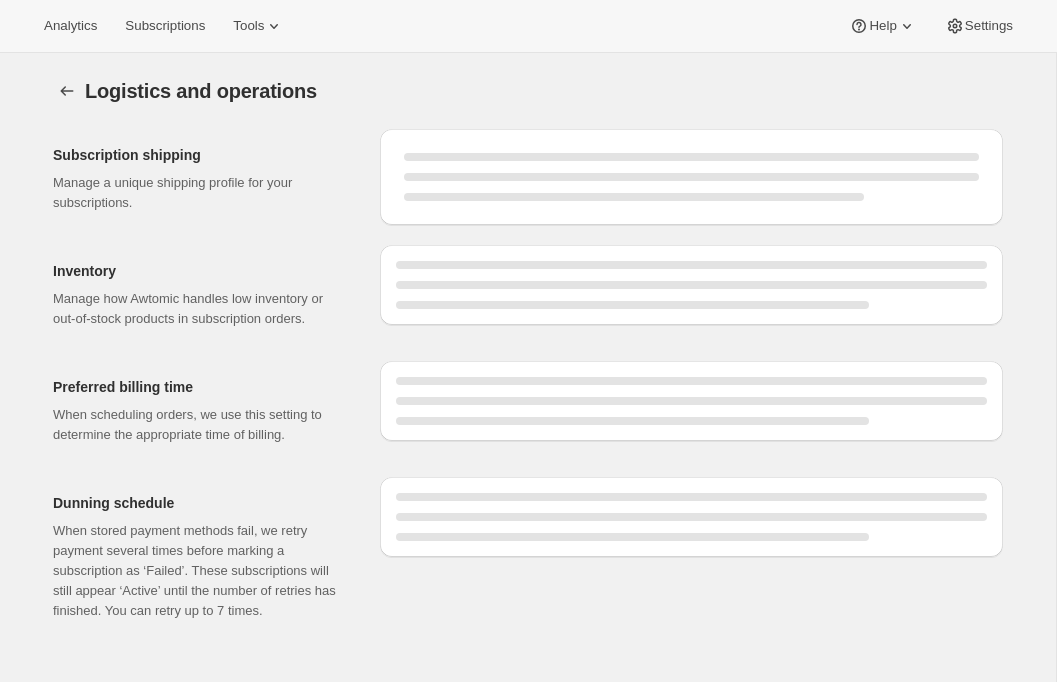 select on "DAY" 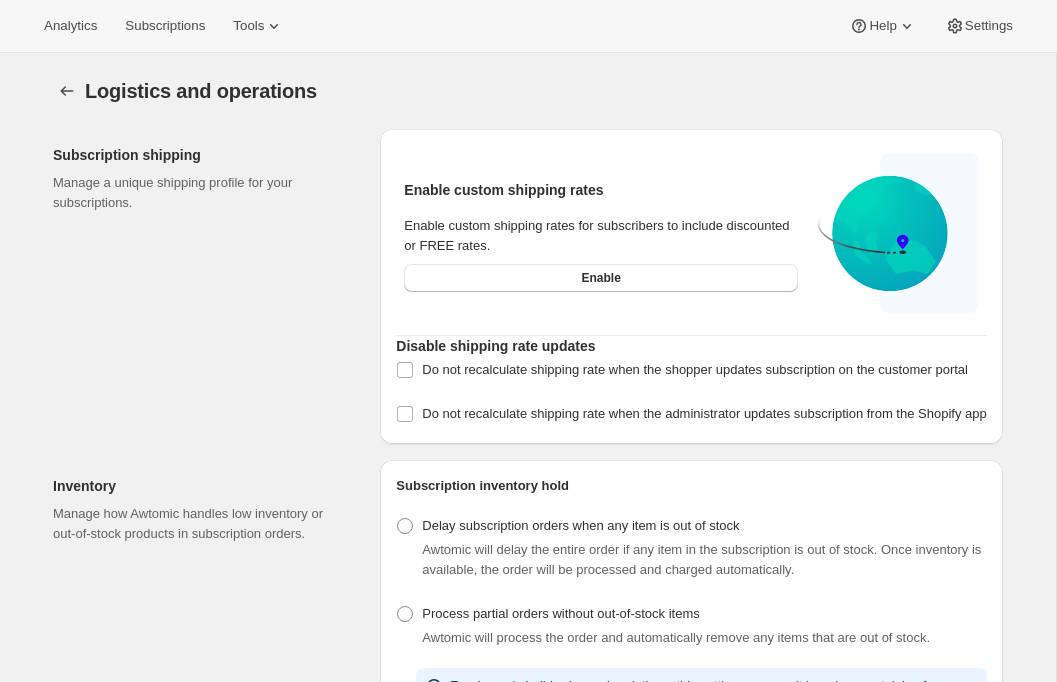 type on "3" 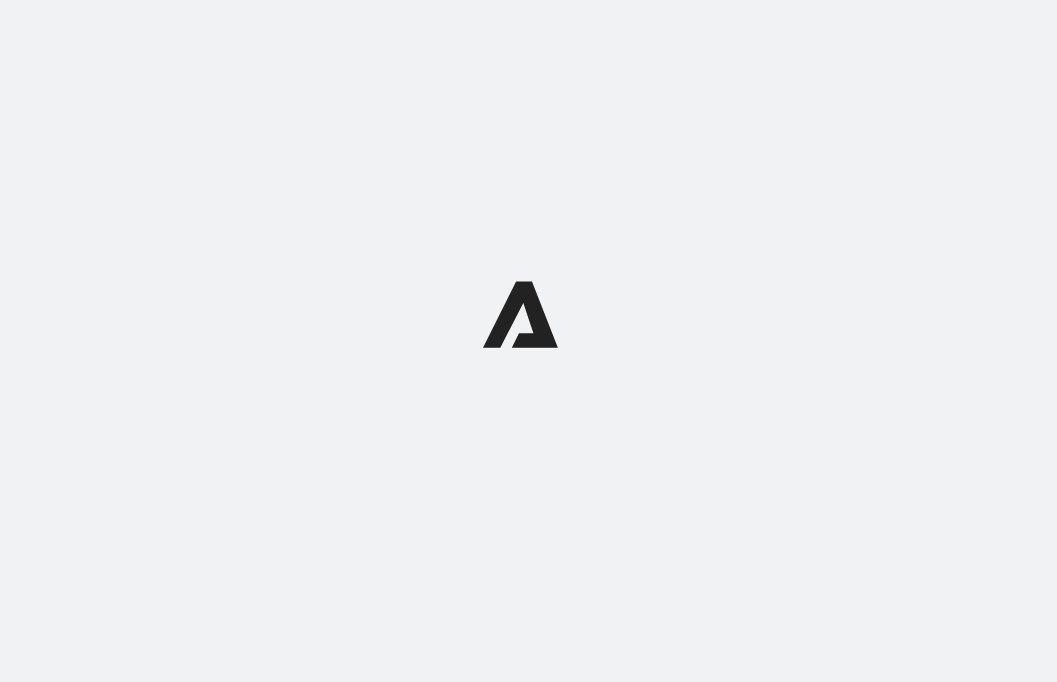 scroll, scrollTop: 0, scrollLeft: 0, axis: both 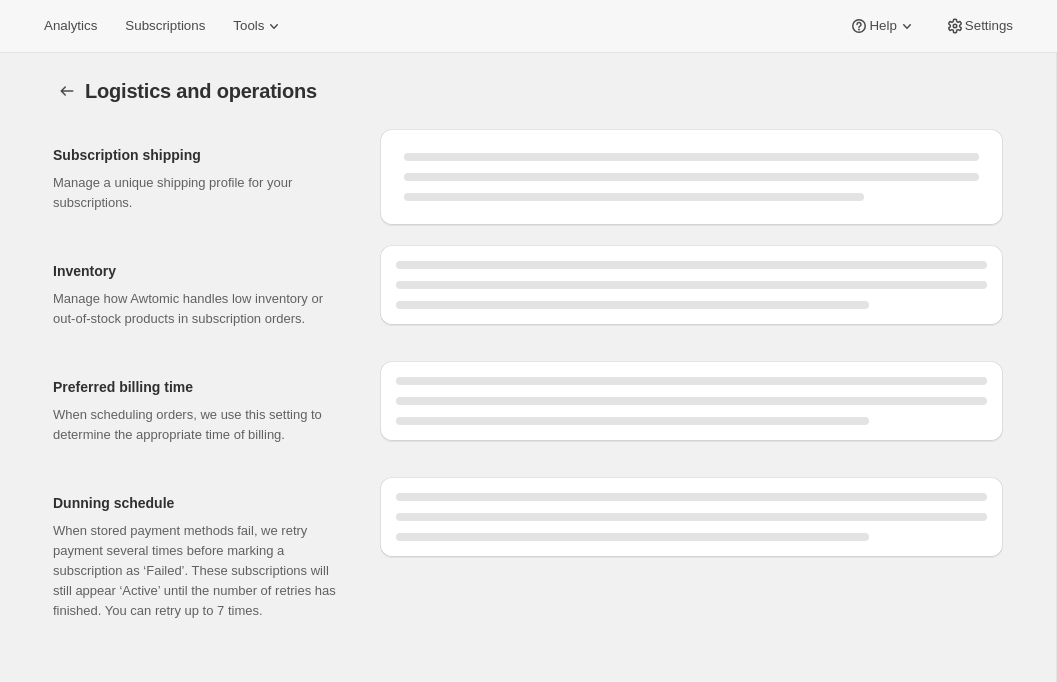 select on "DAY" 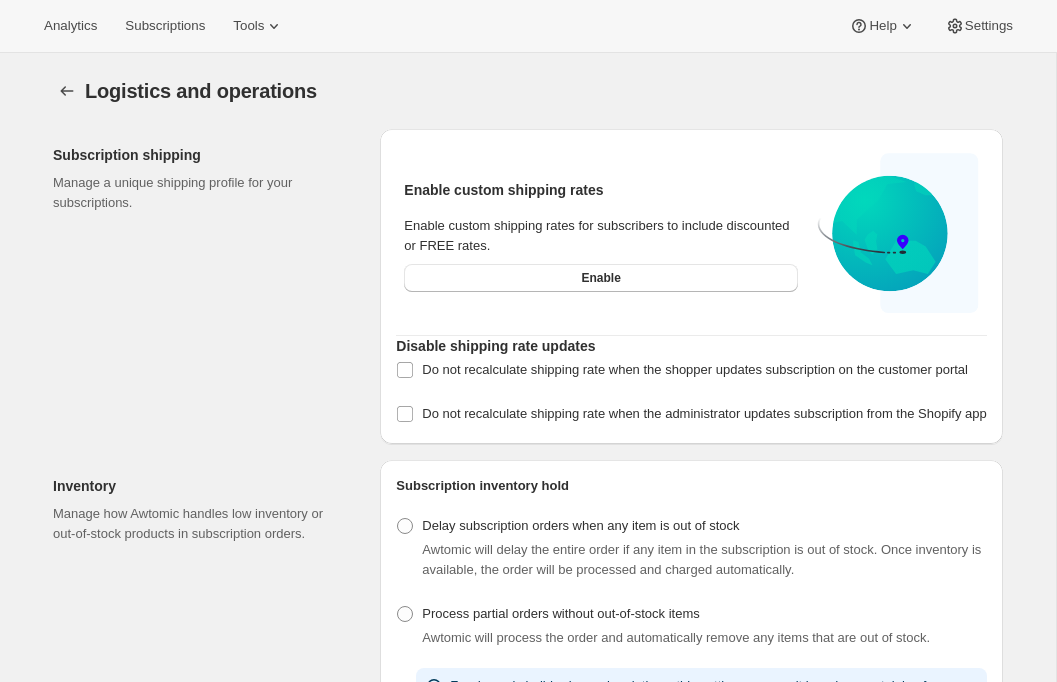 checkbox on "true" 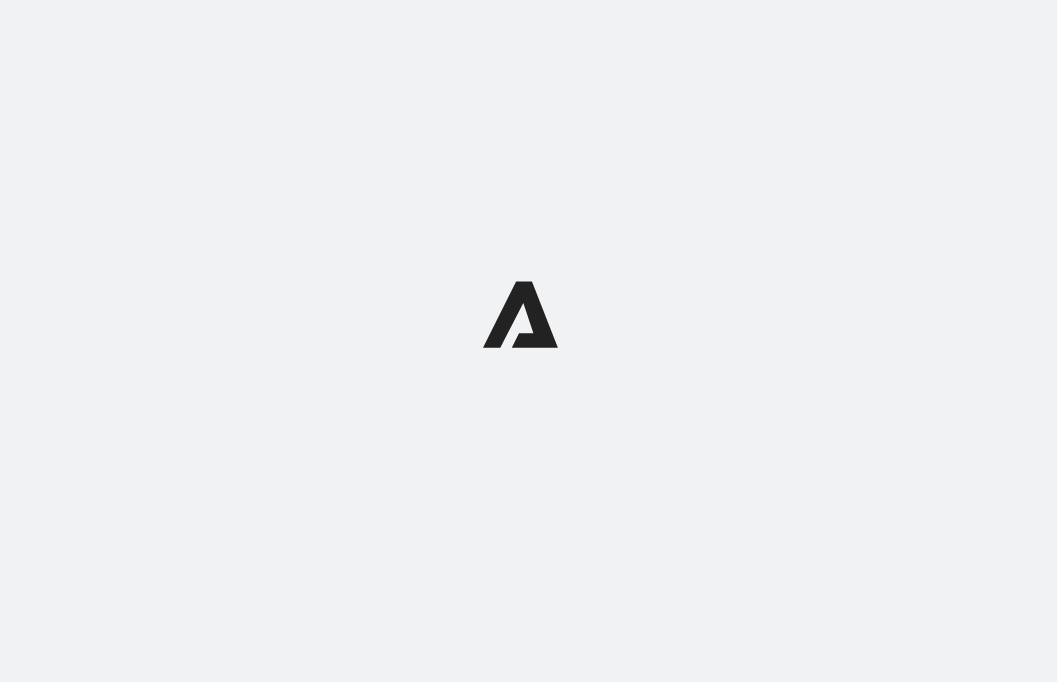 scroll, scrollTop: 0, scrollLeft: 0, axis: both 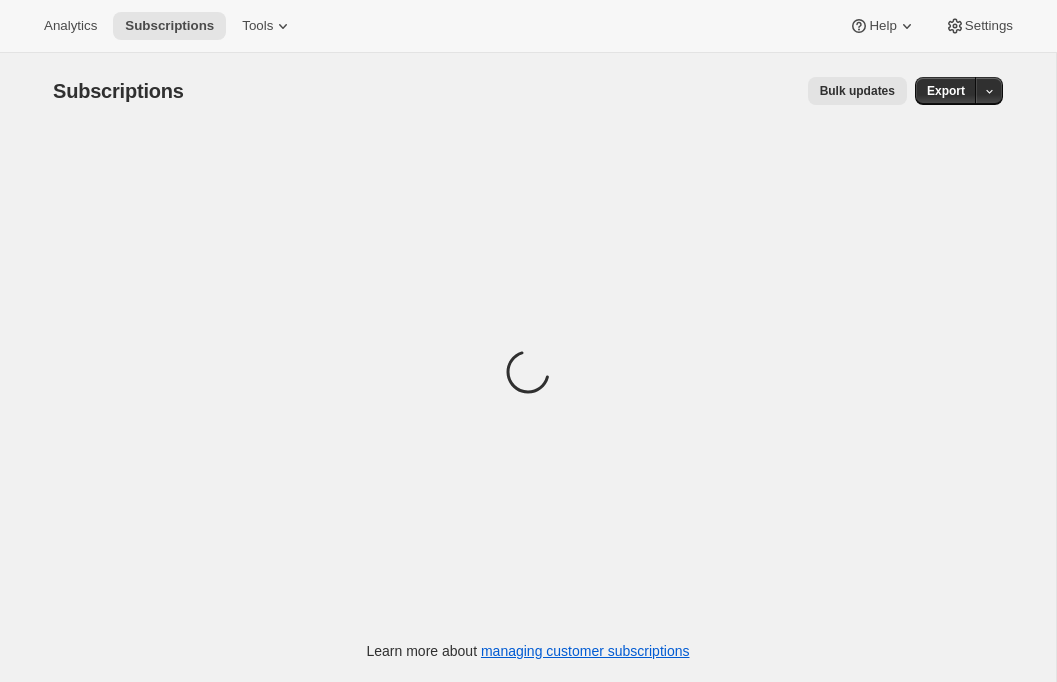 click on "Analytics Subscriptions Tools Help Settings" at bounding box center (528, 26) 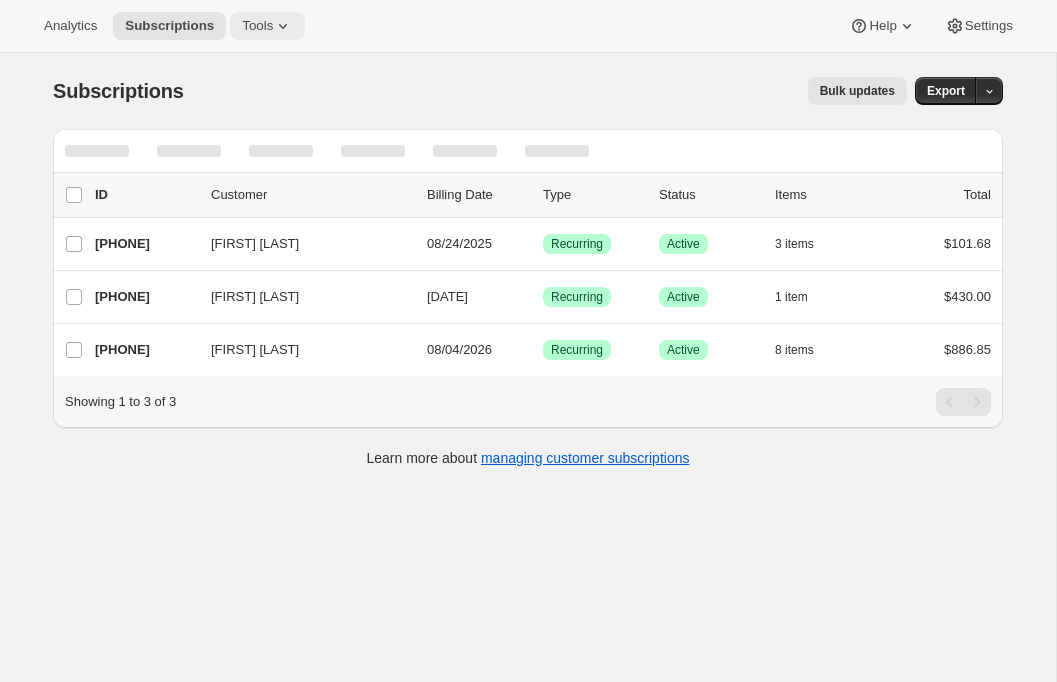 click 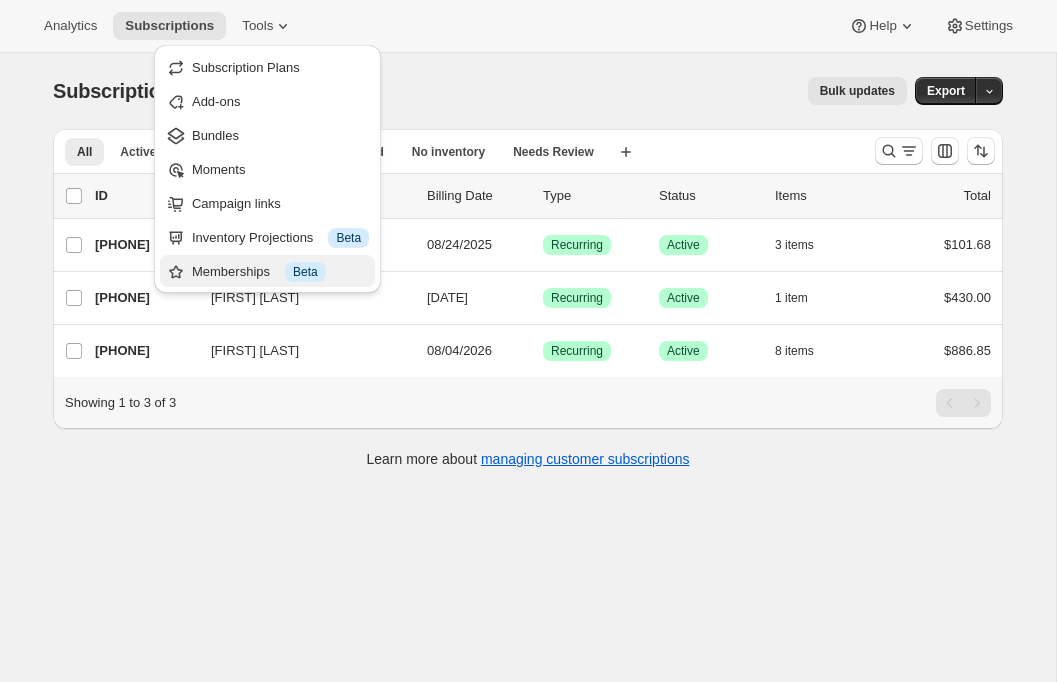 click on "Memberships Info Beta" at bounding box center [280, 272] 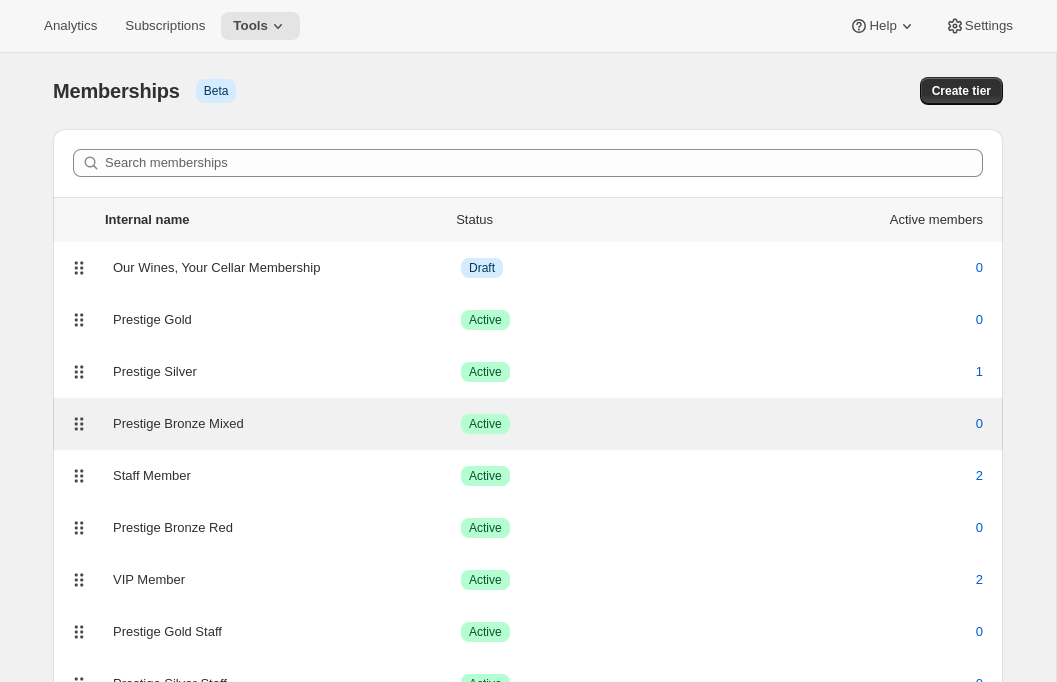 scroll, scrollTop: 88, scrollLeft: 0, axis: vertical 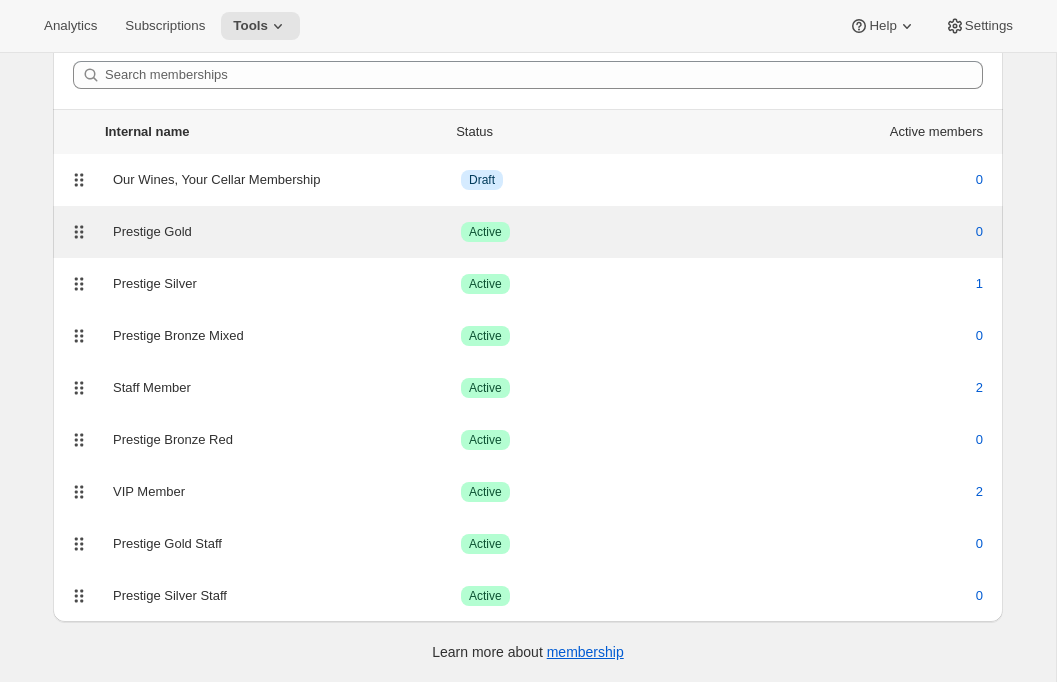 click on "Prestige Gold" at bounding box center [287, 232] 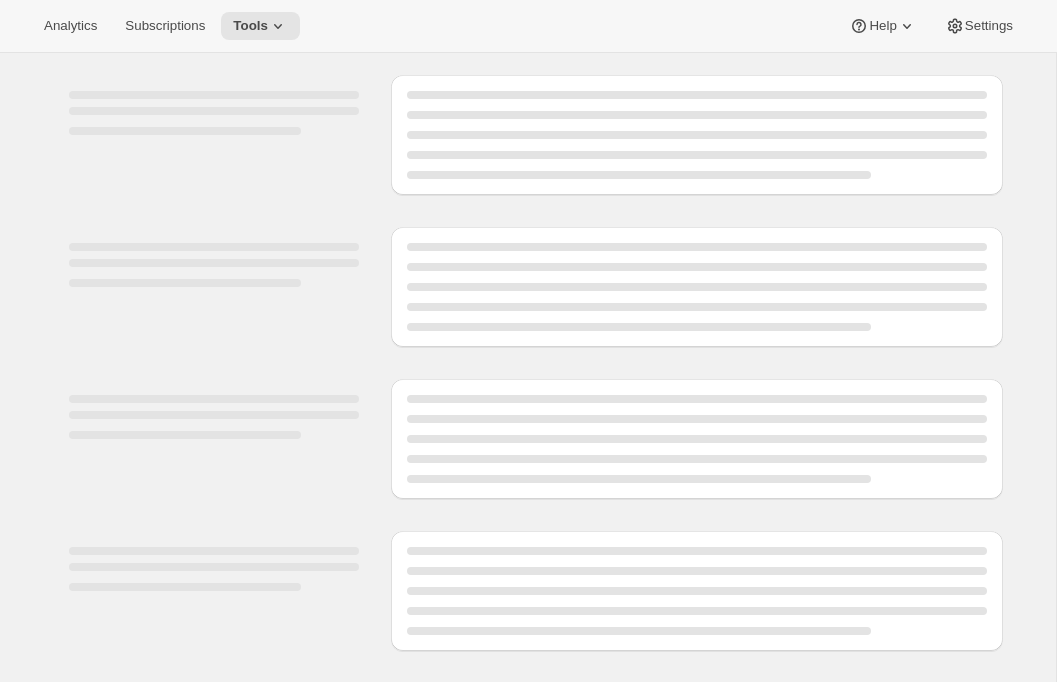 scroll, scrollTop: 0, scrollLeft: 0, axis: both 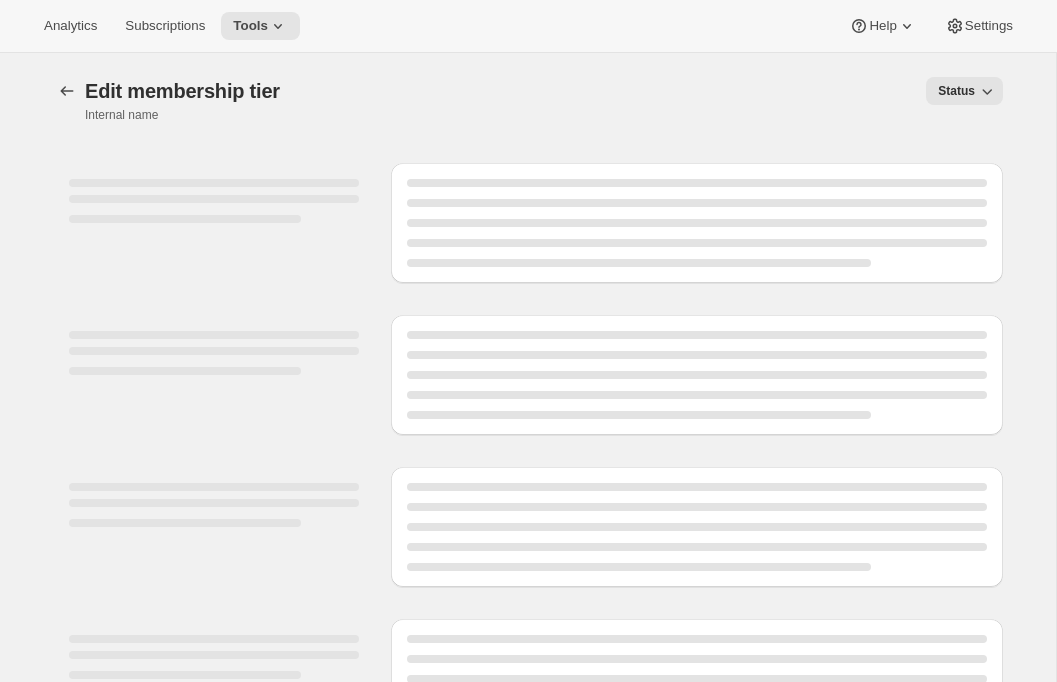 select on "products" 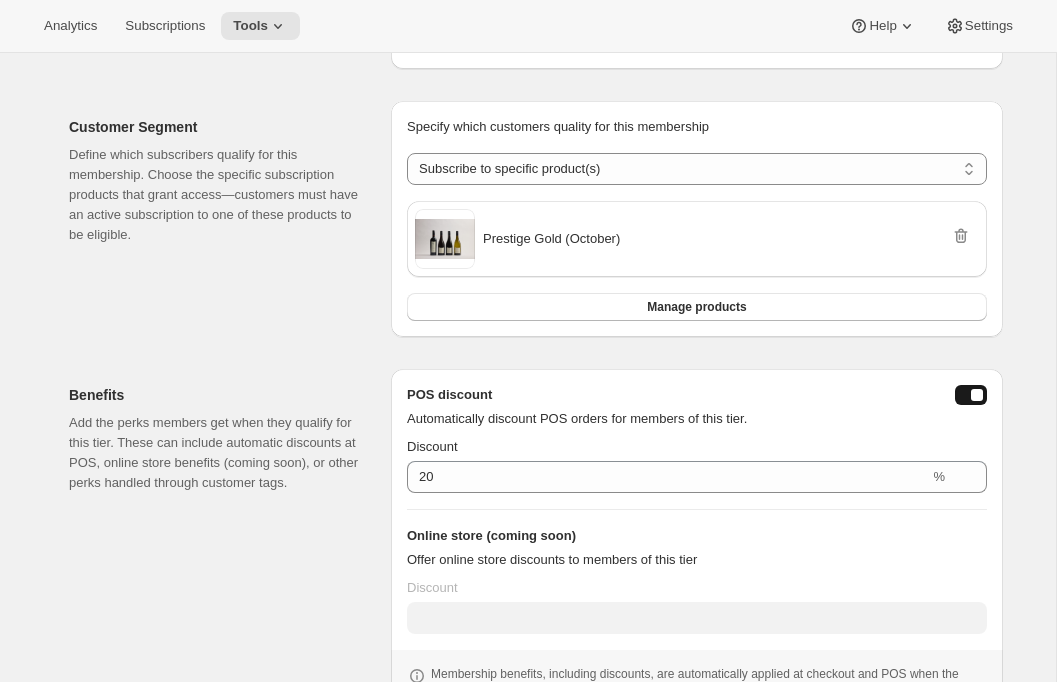 scroll, scrollTop: 0, scrollLeft: 0, axis: both 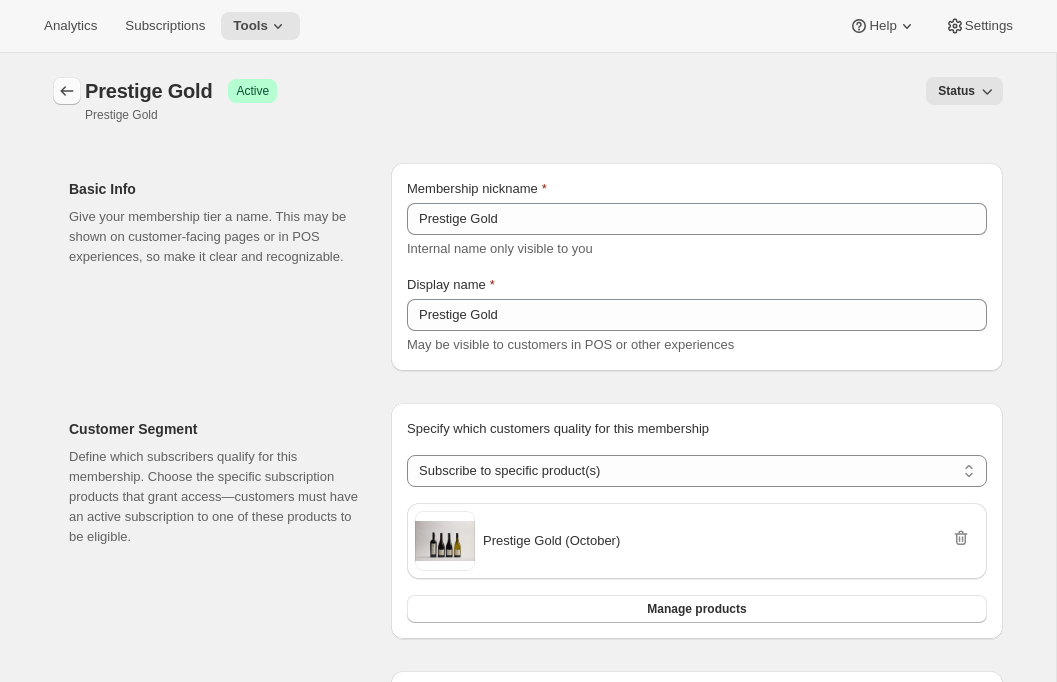 click 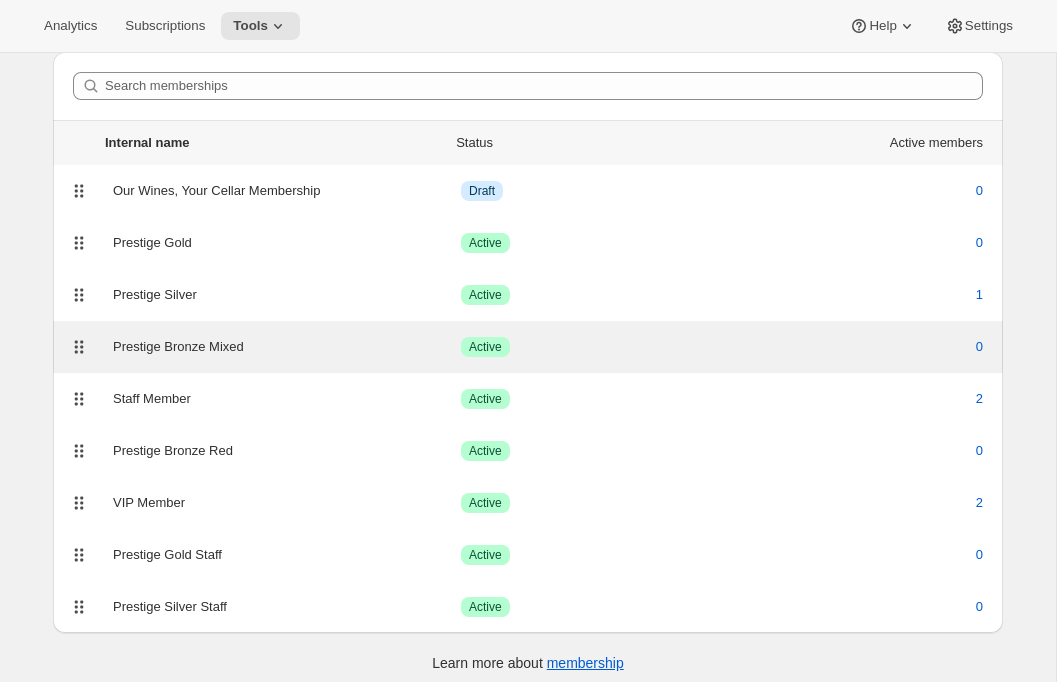 scroll, scrollTop: 88, scrollLeft: 0, axis: vertical 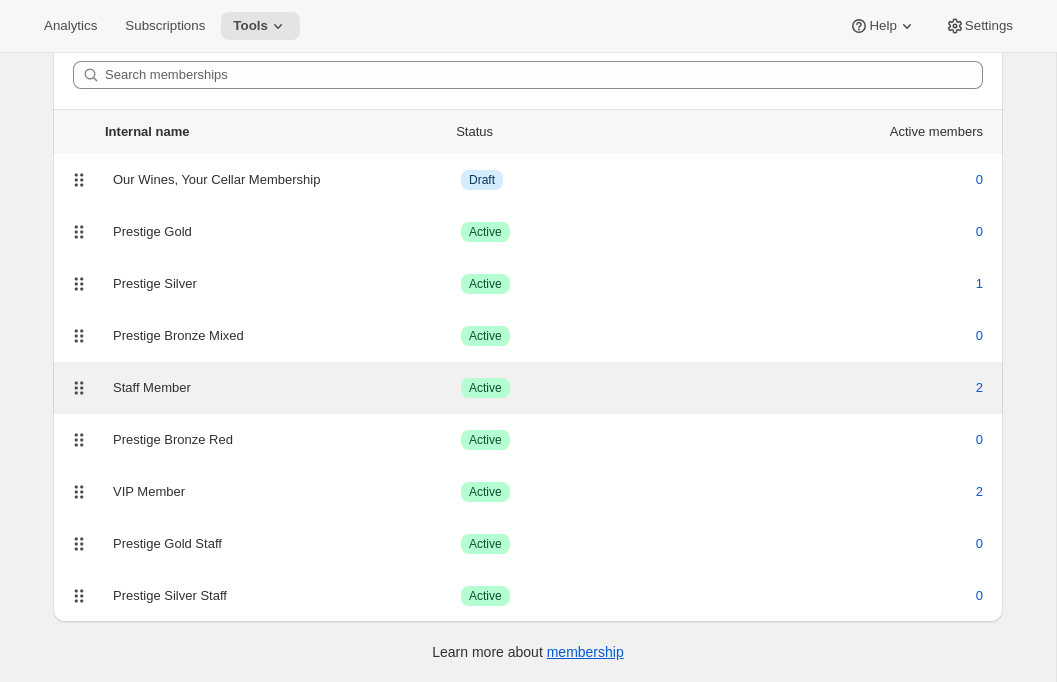 click on "Staff Member" at bounding box center (287, 388) 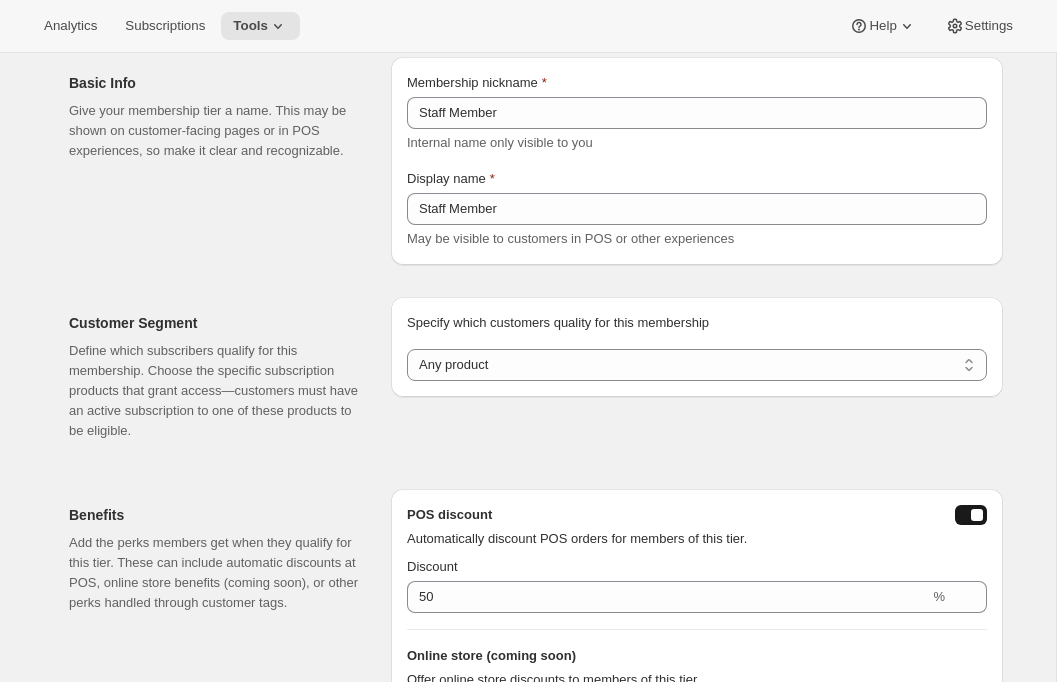 scroll, scrollTop: 0, scrollLeft: 0, axis: both 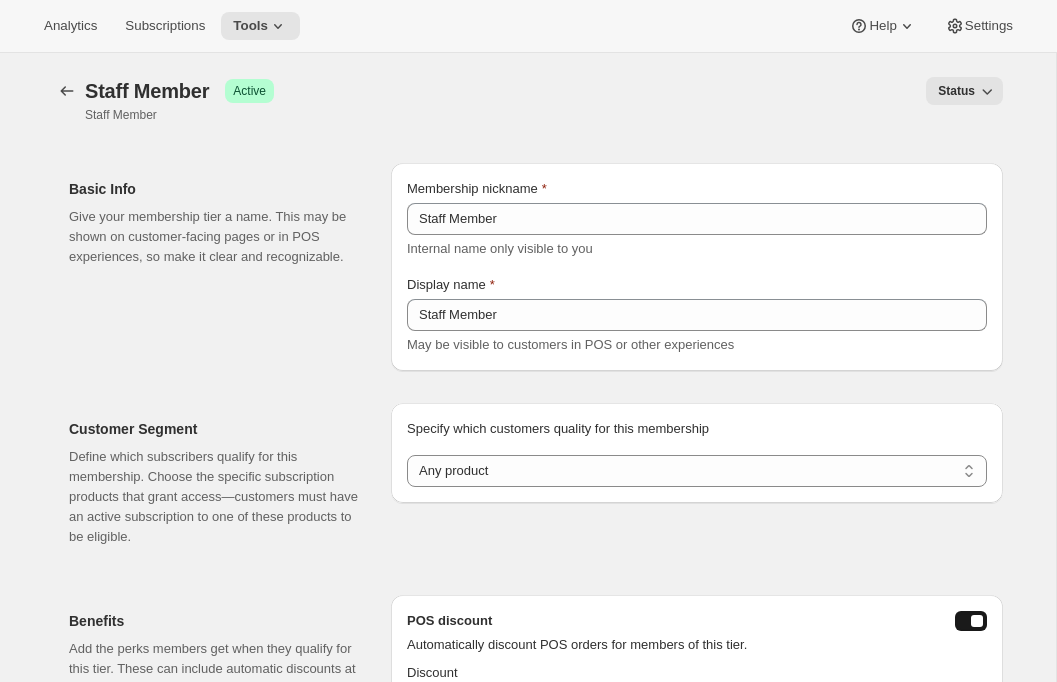 click on "Staff Member Success Active Staff Member Status More actions Status" at bounding box center [528, 100] 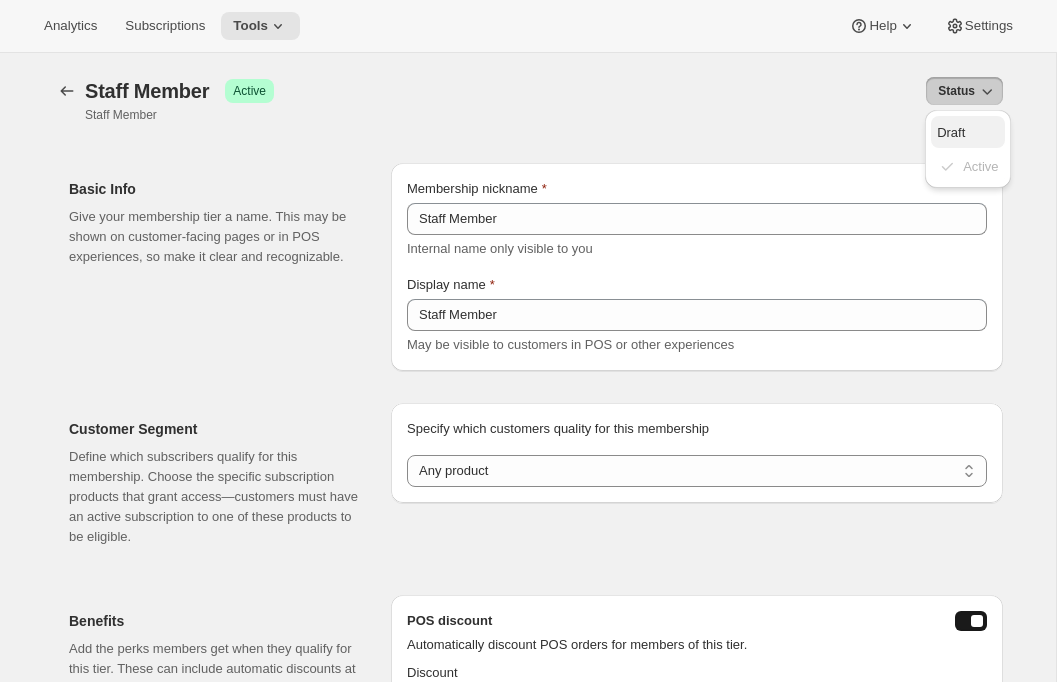 click on "Draft" at bounding box center (951, 132) 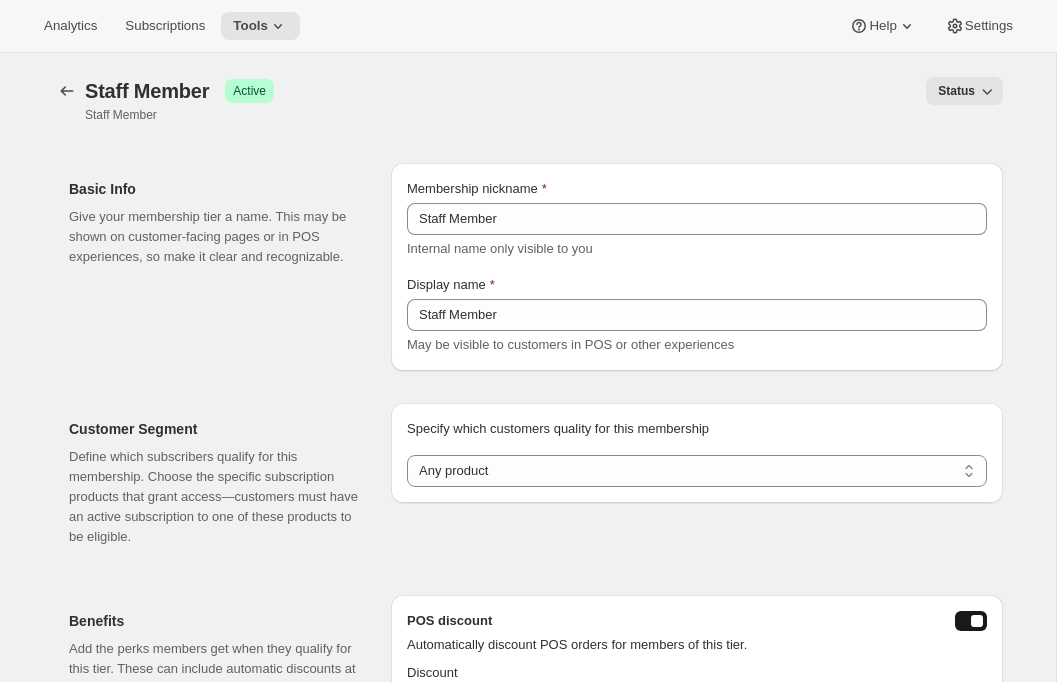 type 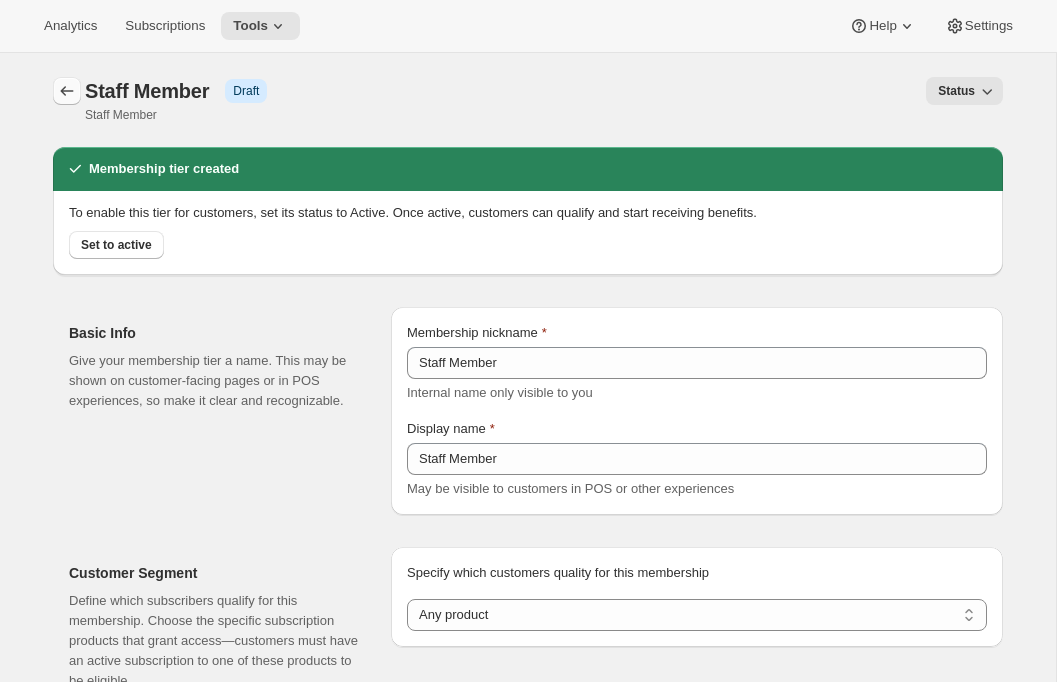 click 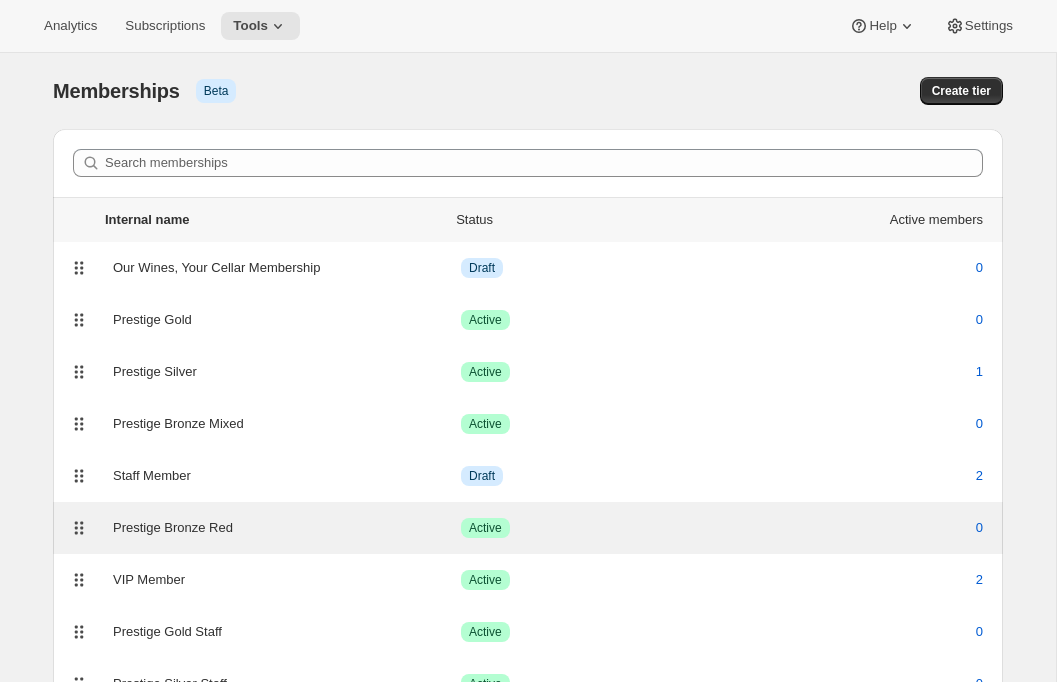 scroll, scrollTop: 88, scrollLeft: 0, axis: vertical 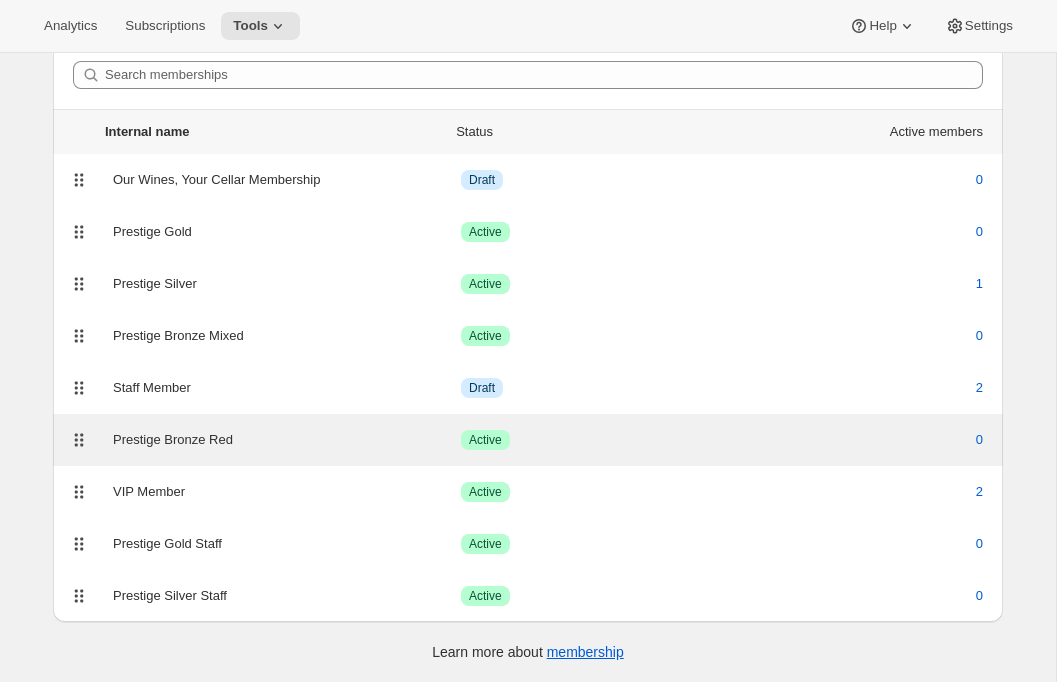 click on "Prestige Bronze Red" at bounding box center [287, 440] 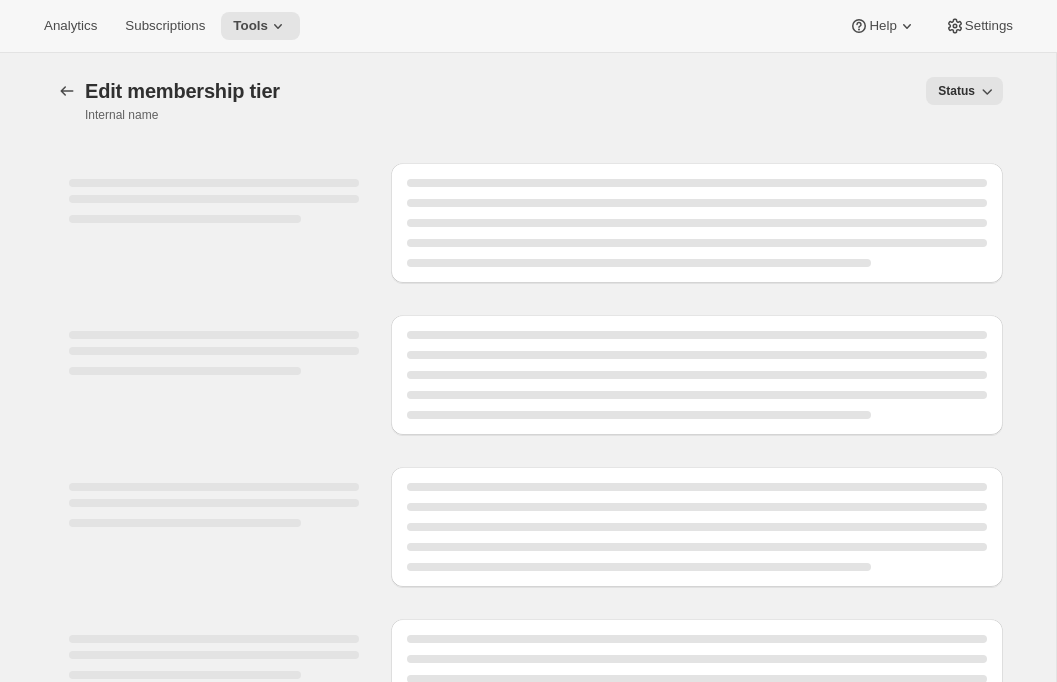 select on "products" 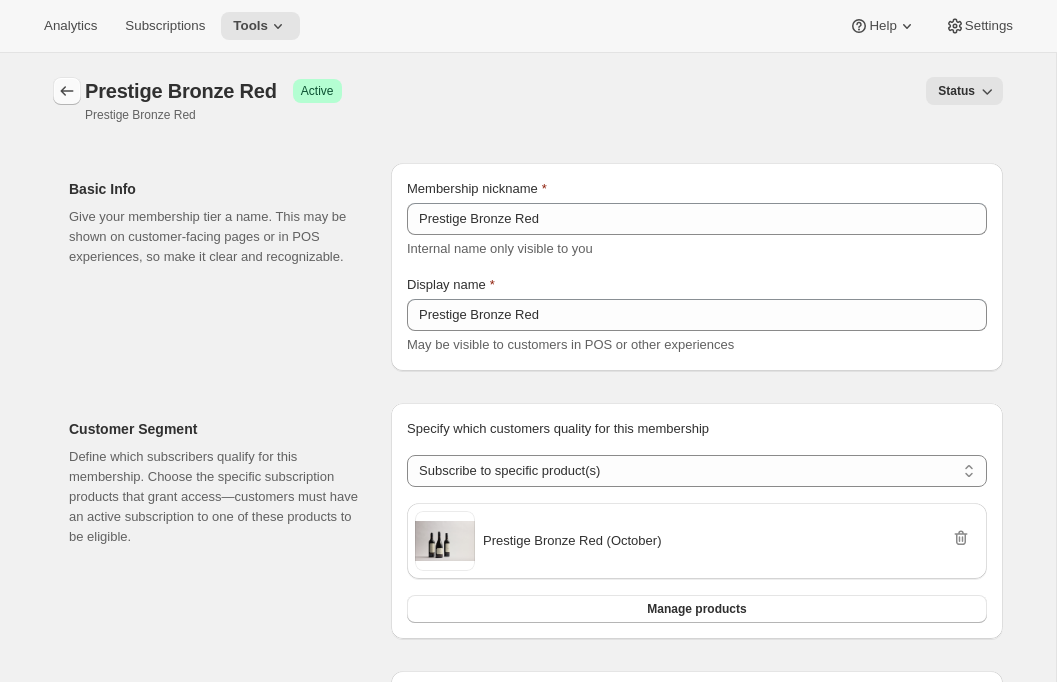 click 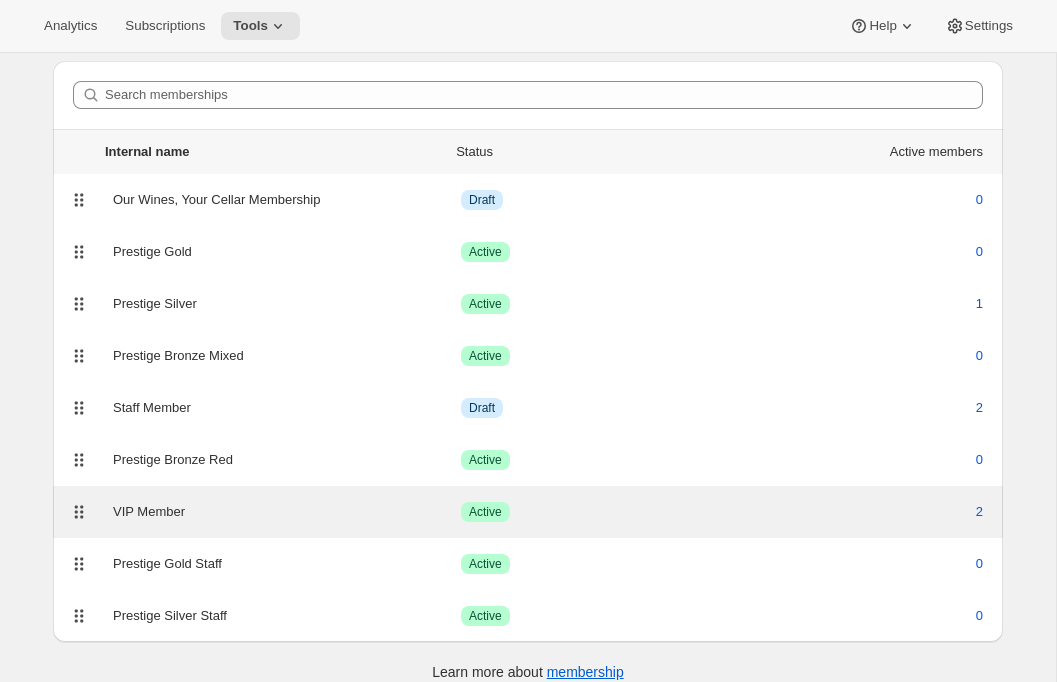 scroll, scrollTop: 88, scrollLeft: 0, axis: vertical 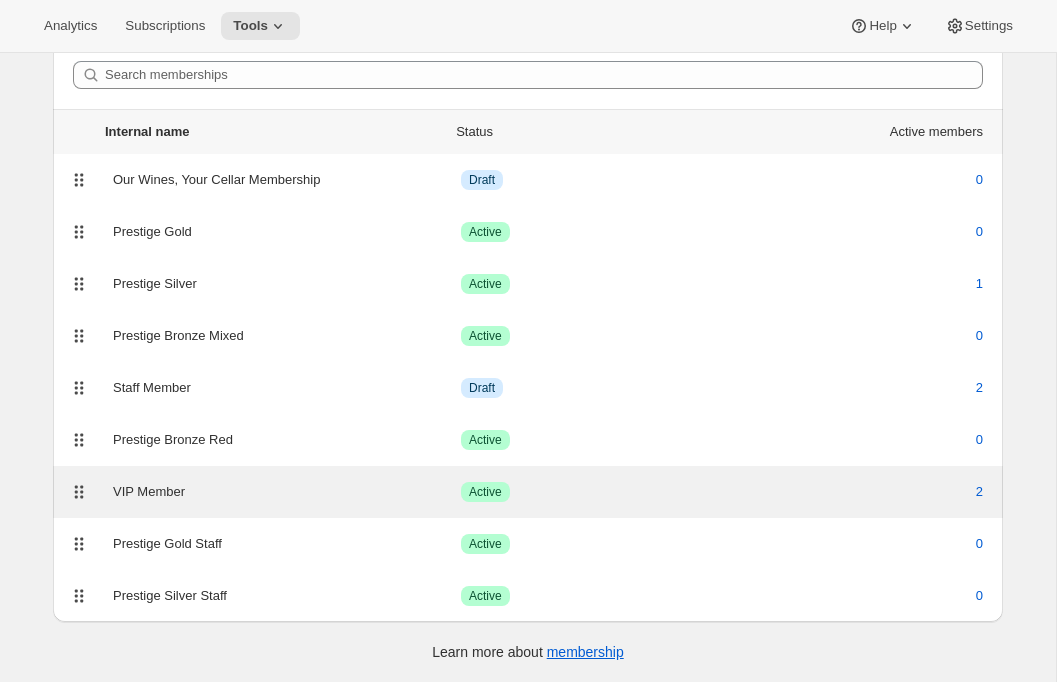 click on "VIP Member" at bounding box center [287, 492] 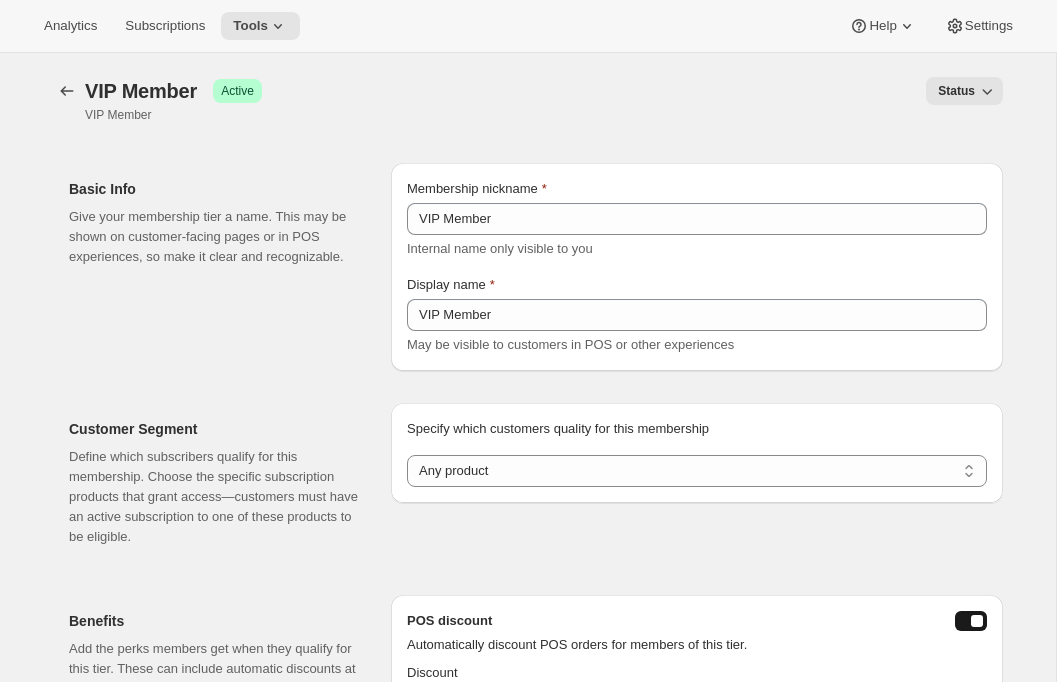 click 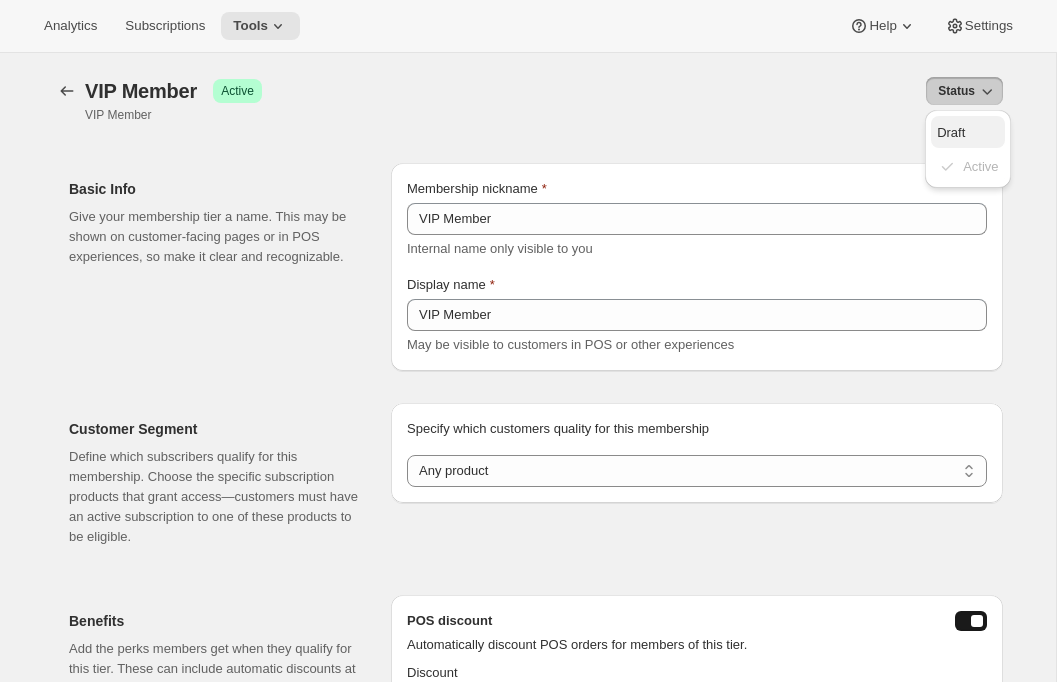 click on "Draft" at bounding box center (967, 133) 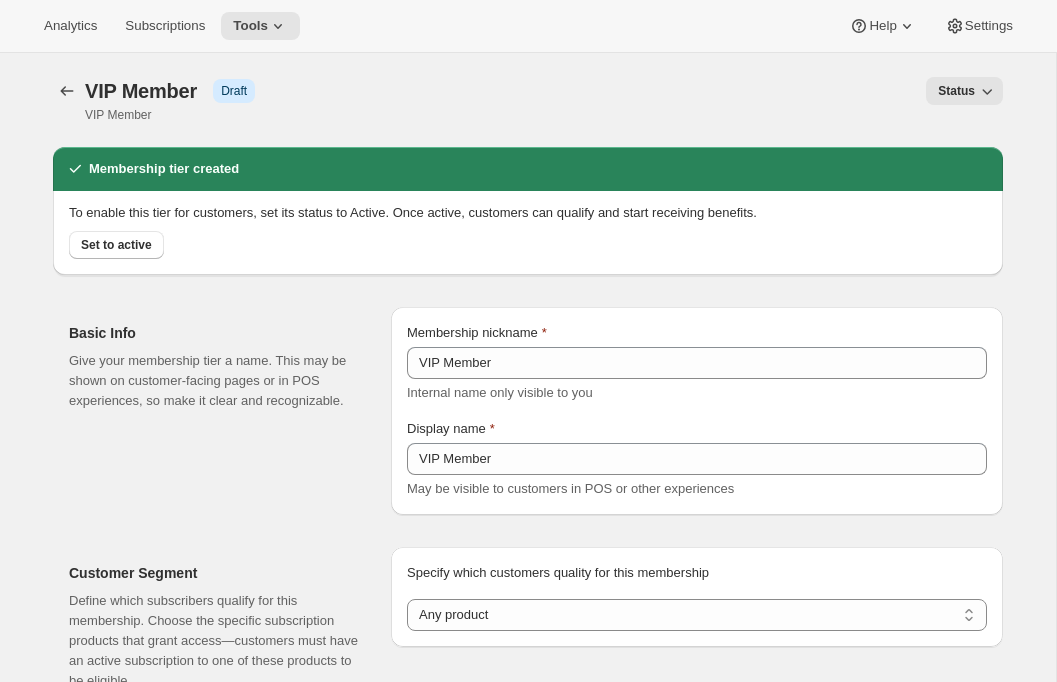 type 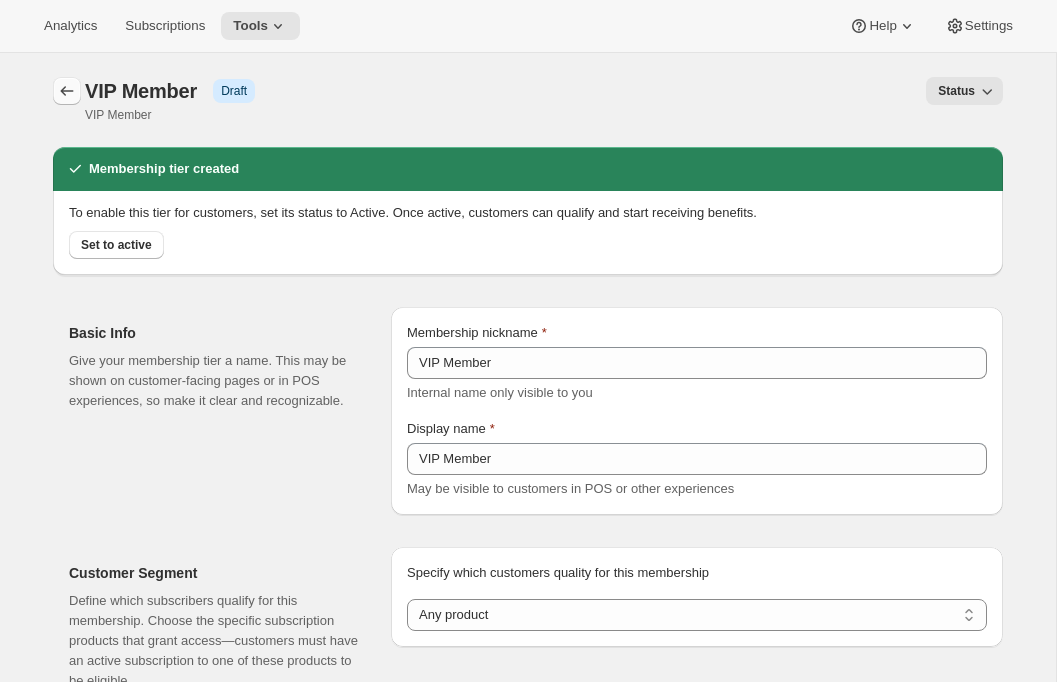 click 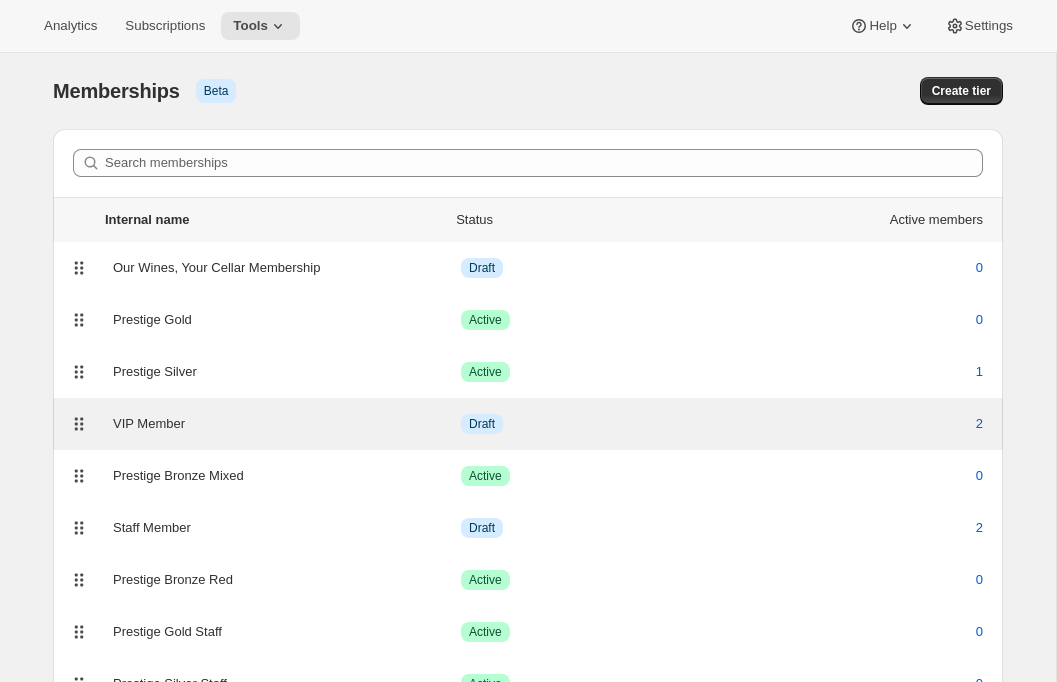 scroll, scrollTop: 88, scrollLeft: 0, axis: vertical 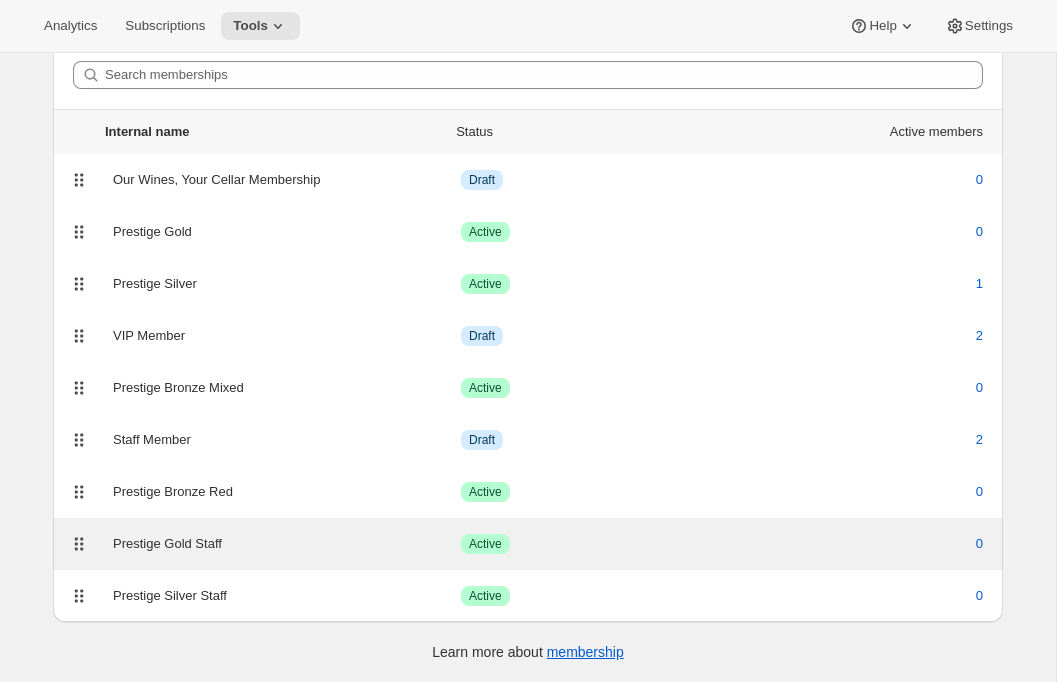 click on "Prestige Gold Staff Success Active 0" at bounding box center (528, 544) 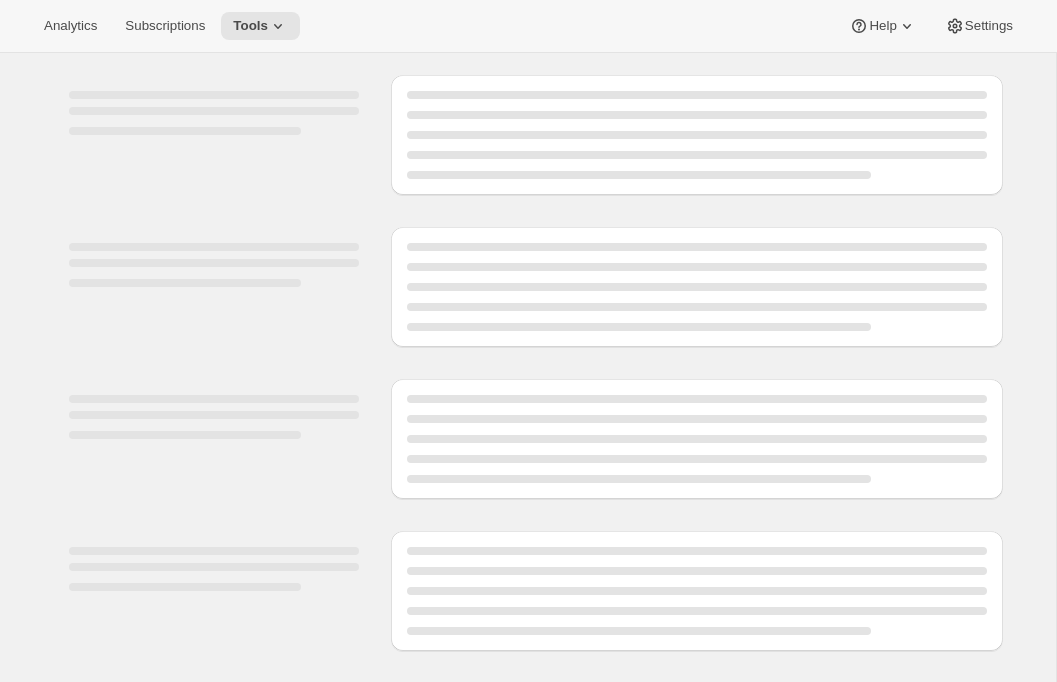 scroll, scrollTop: 0, scrollLeft: 0, axis: both 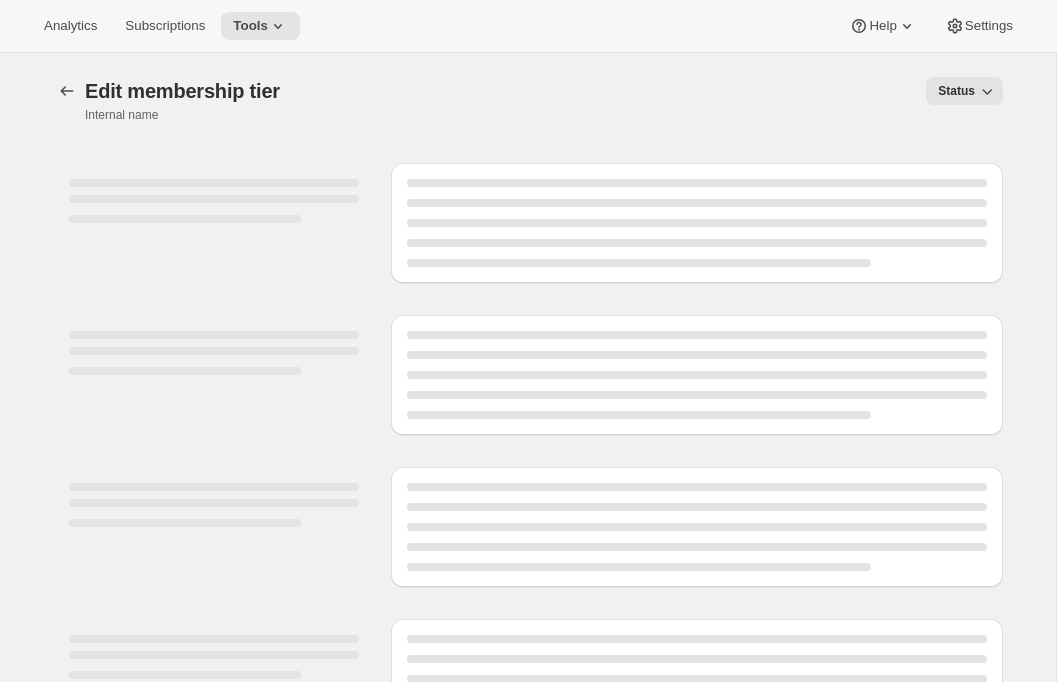 select on "products" 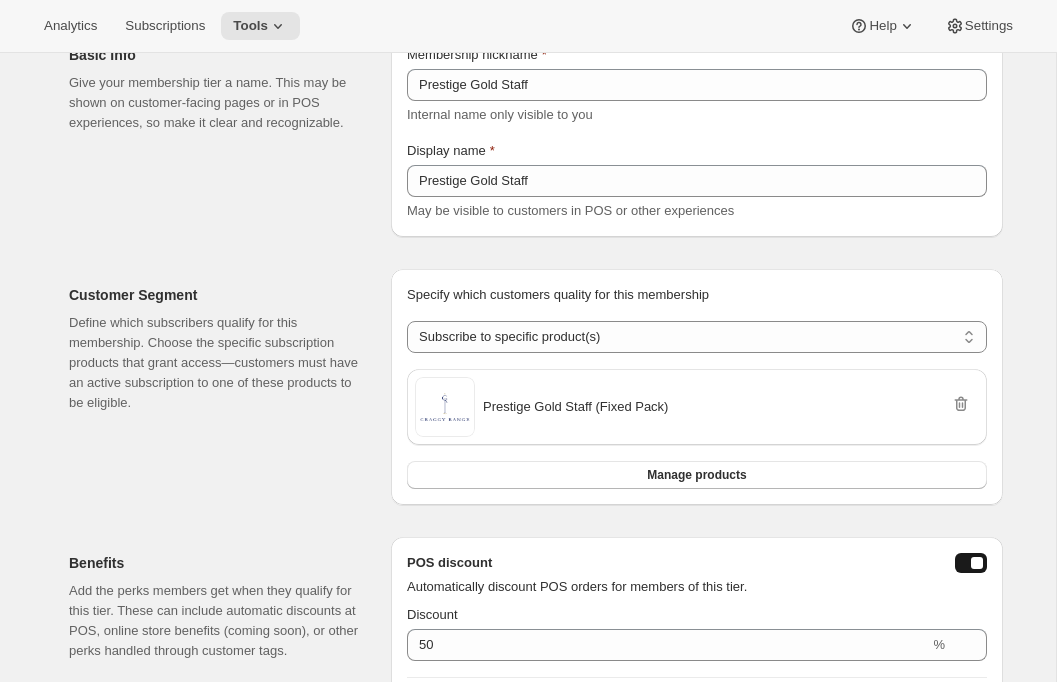 scroll, scrollTop: 0, scrollLeft: 0, axis: both 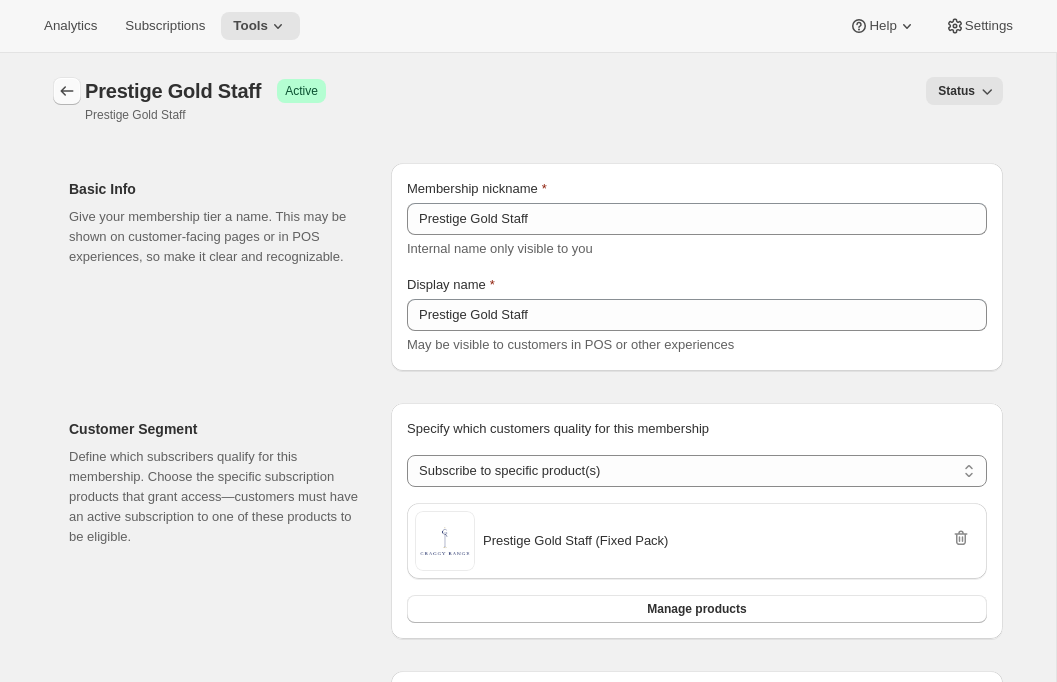 click 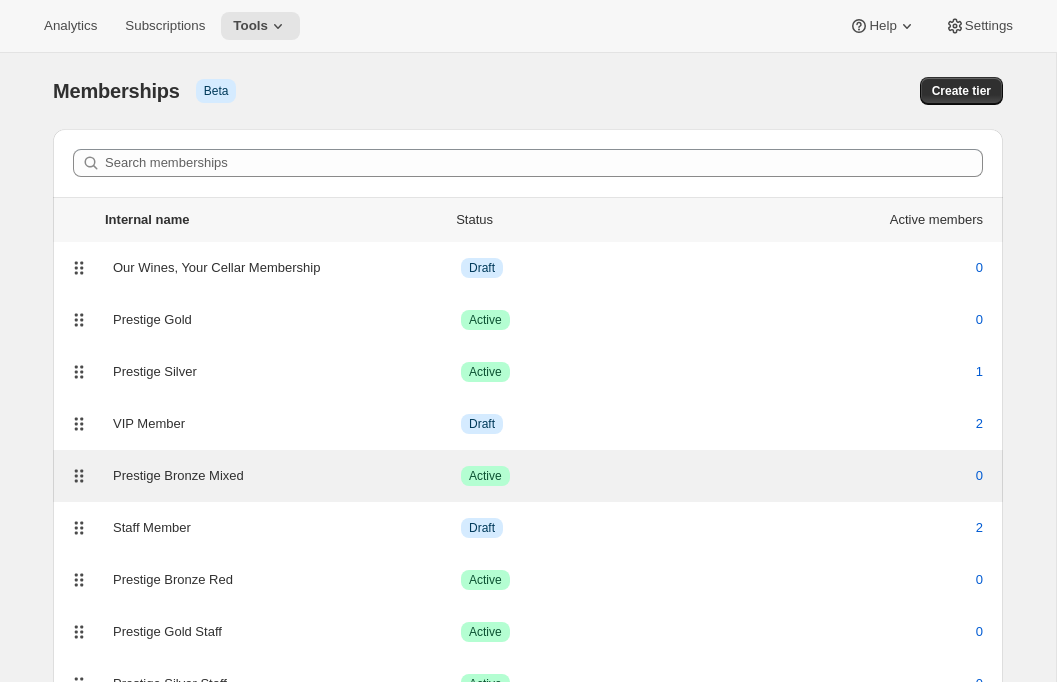 scroll, scrollTop: 88, scrollLeft: 0, axis: vertical 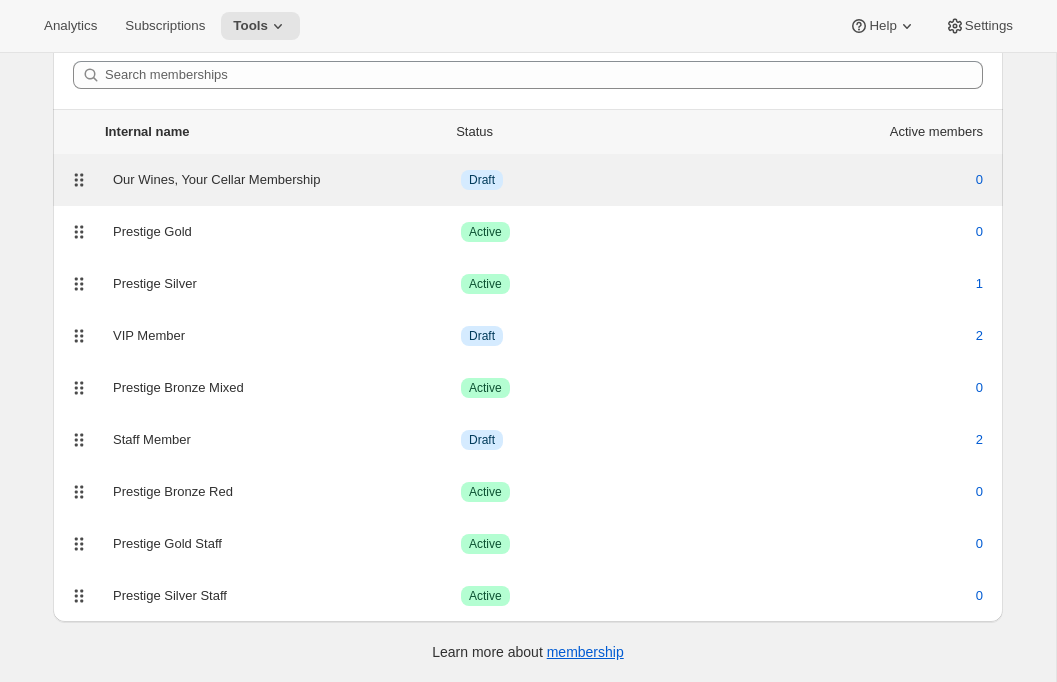 click on "Info Draft" at bounding box center [482, 180] 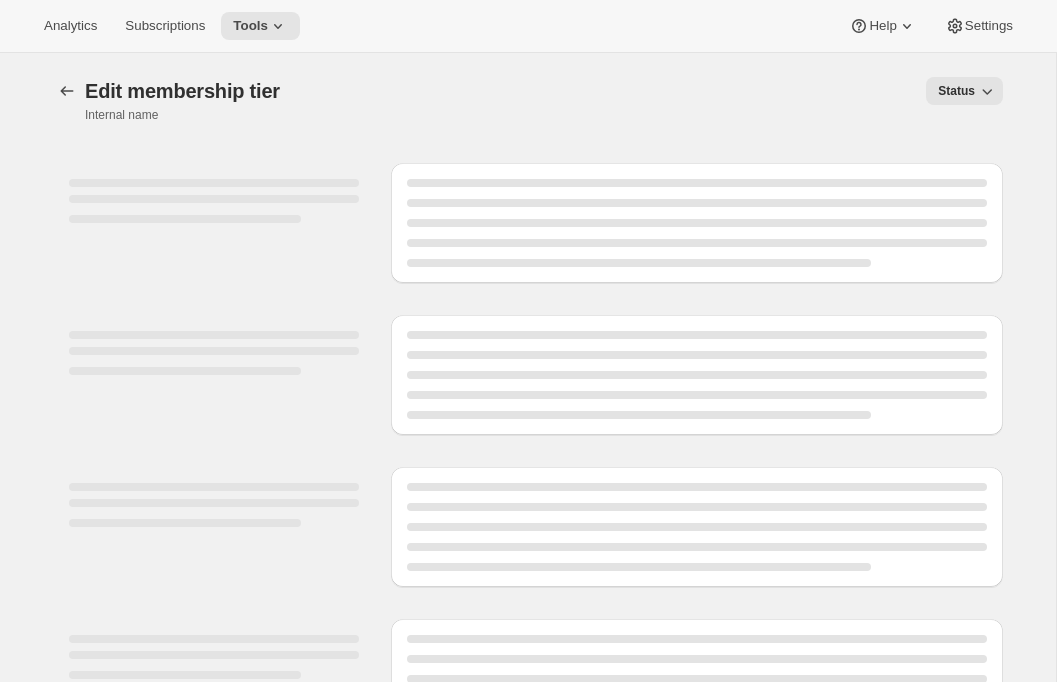 select on "products" 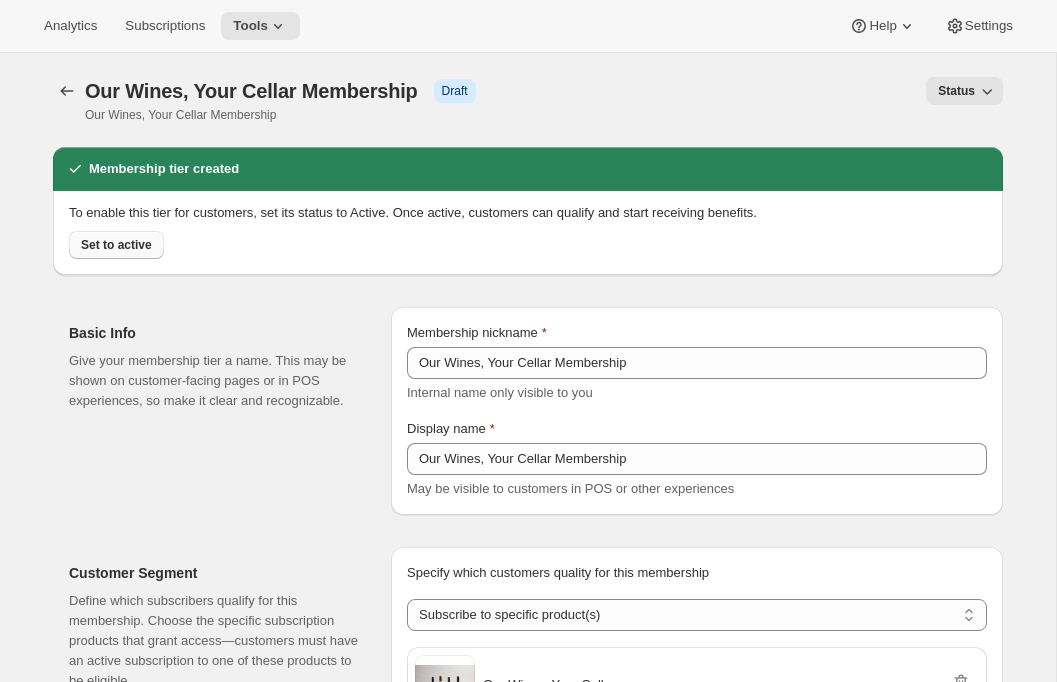 click on "Set to active" at bounding box center (116, 245) 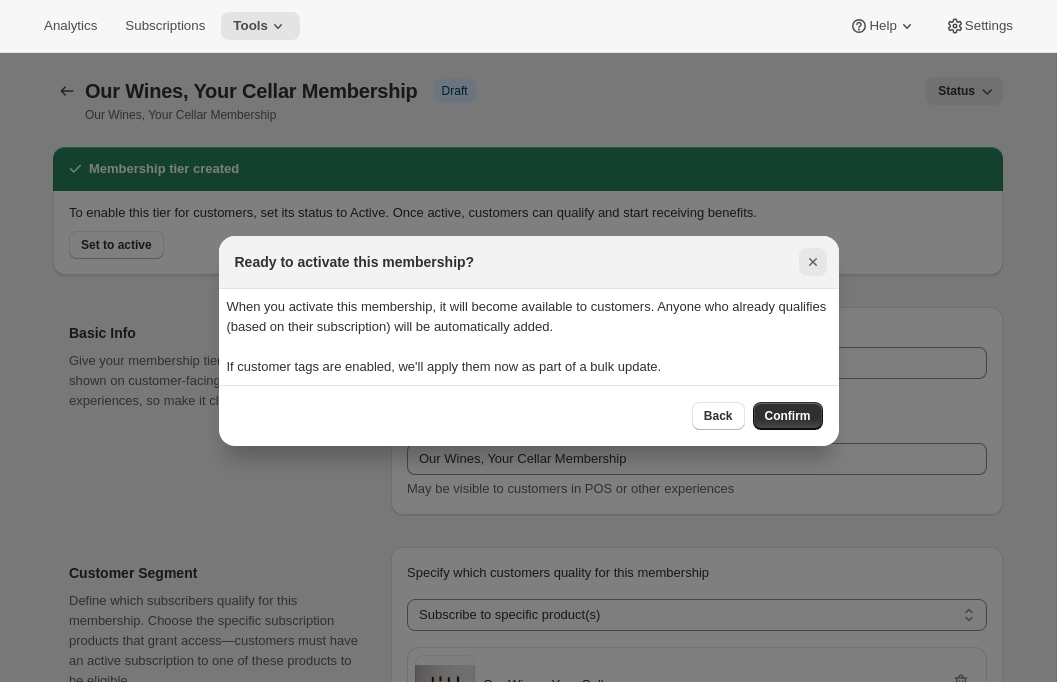 click 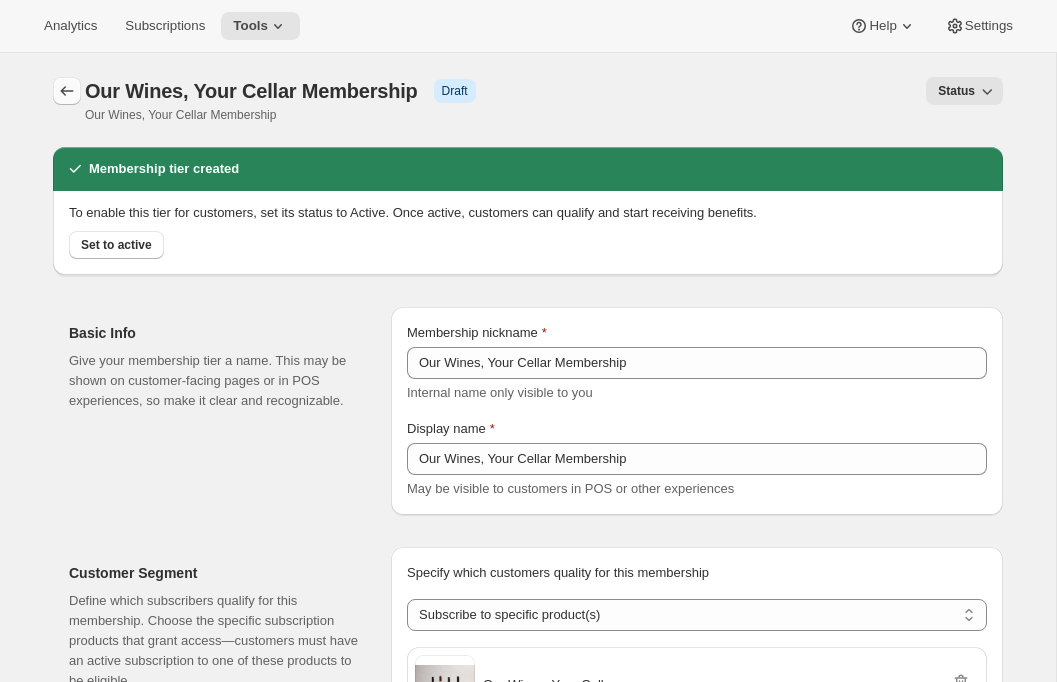 click at bounding box center (67, 91) 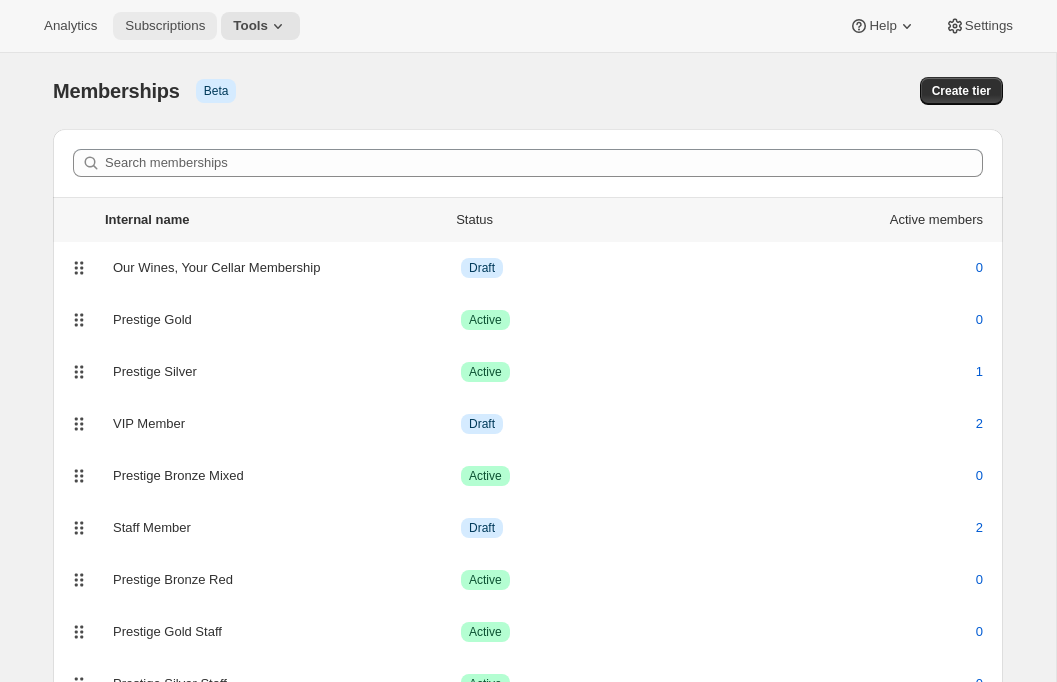 click on "Subscriptions" at bounding box center (165, 26) 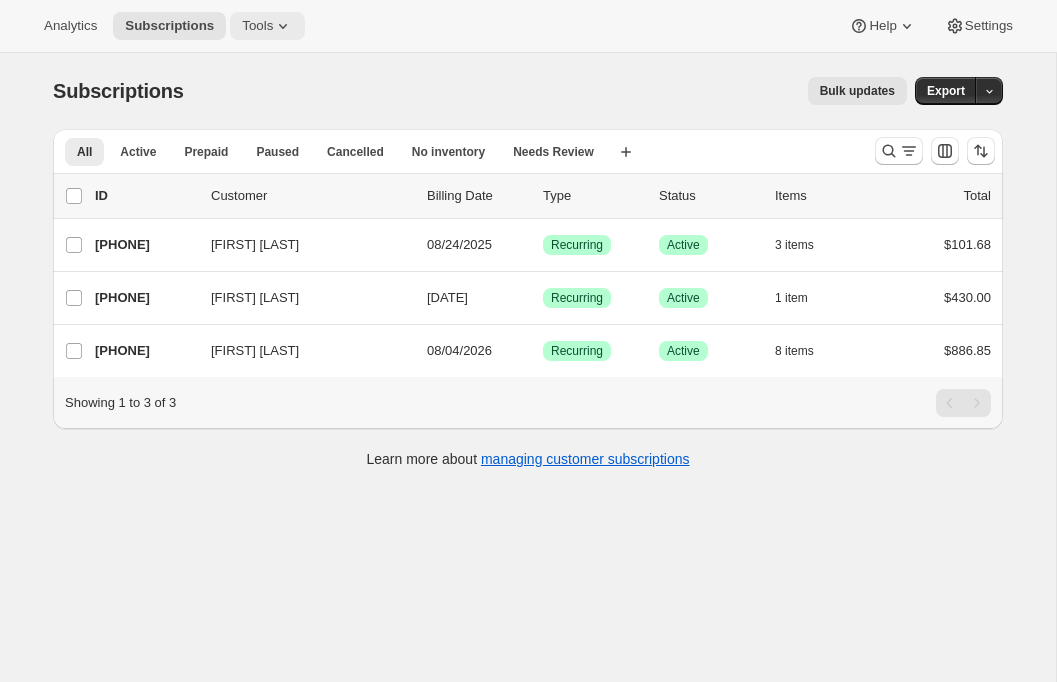 click on "Tools" at bounding box center [257, 26] 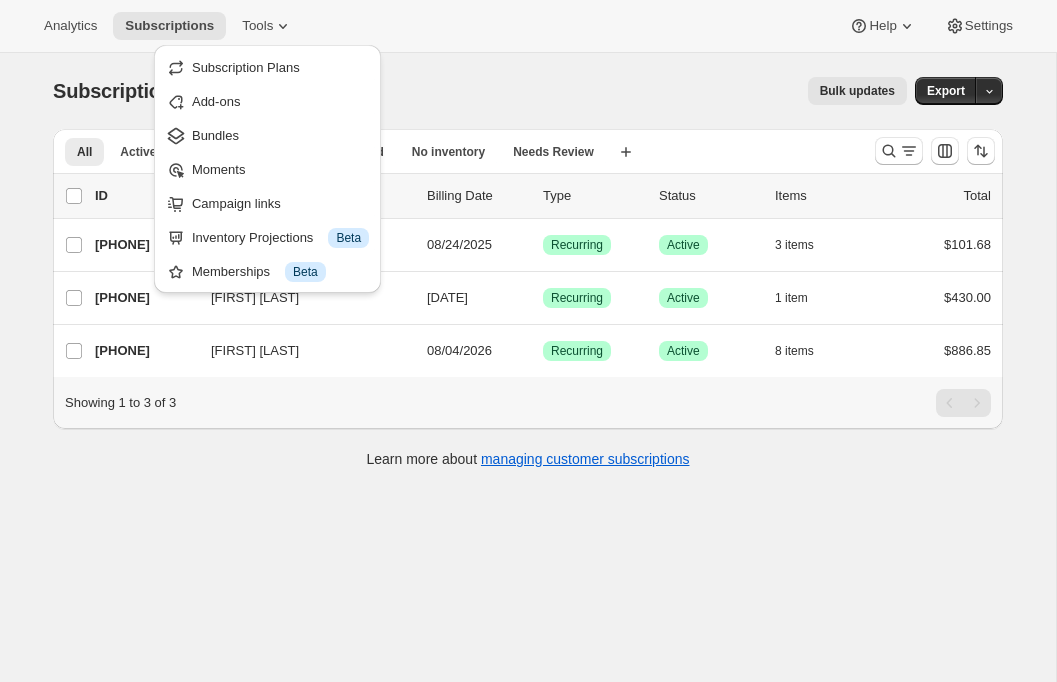 click on "Bulk updates" at bounding box center (557, 91) 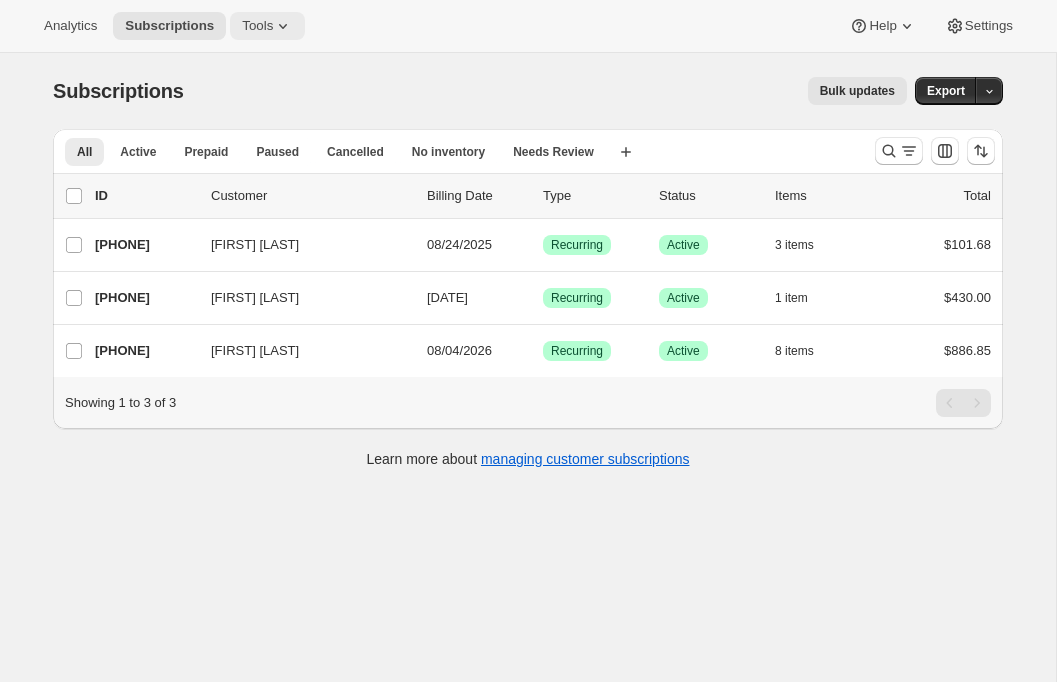 click on "Tools" at bounding box center [257, 26] 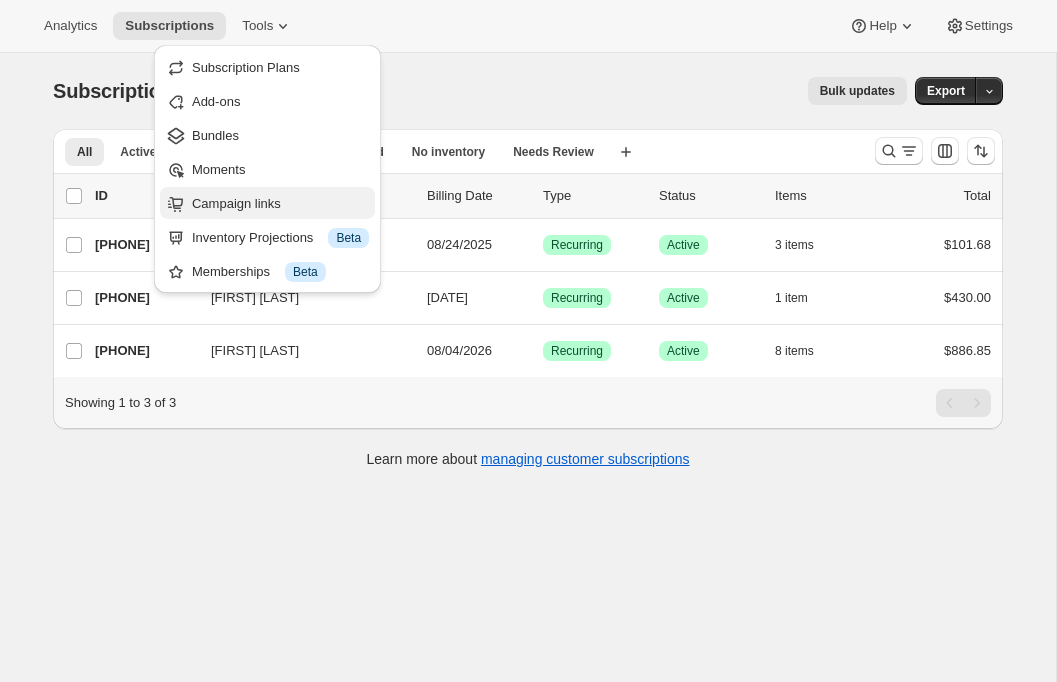 click on "Campaign links" at bounding box center [236, 203] 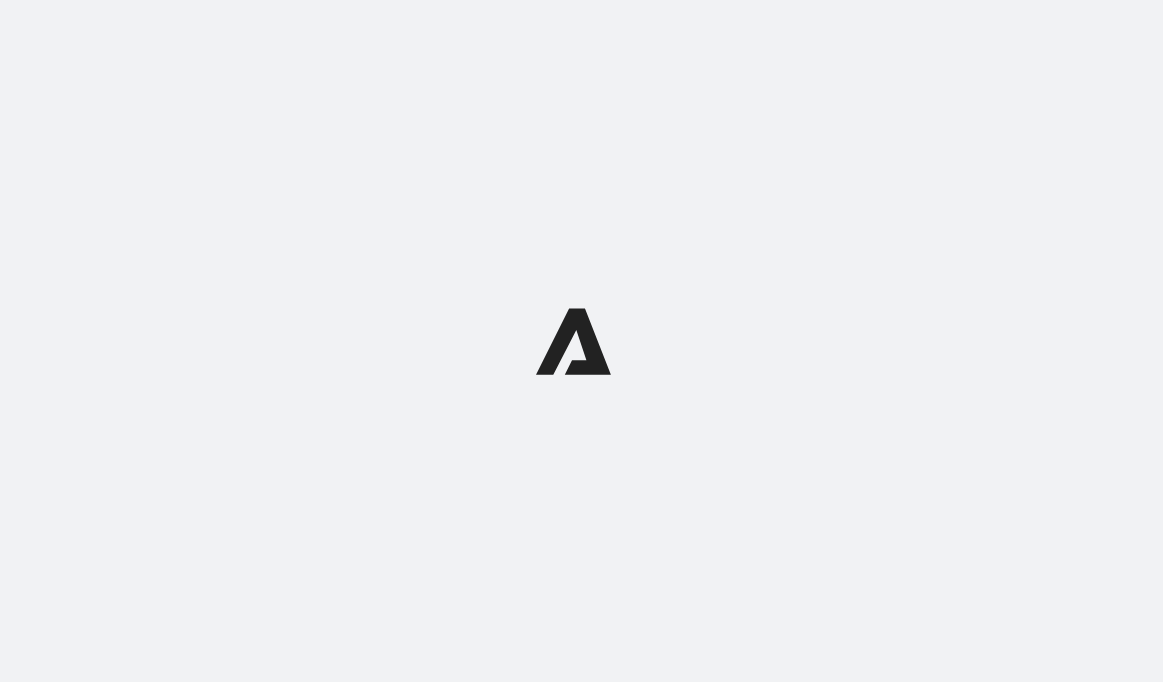 scroll, scrollTop: 0, scrollLeft: 0, axis: both 